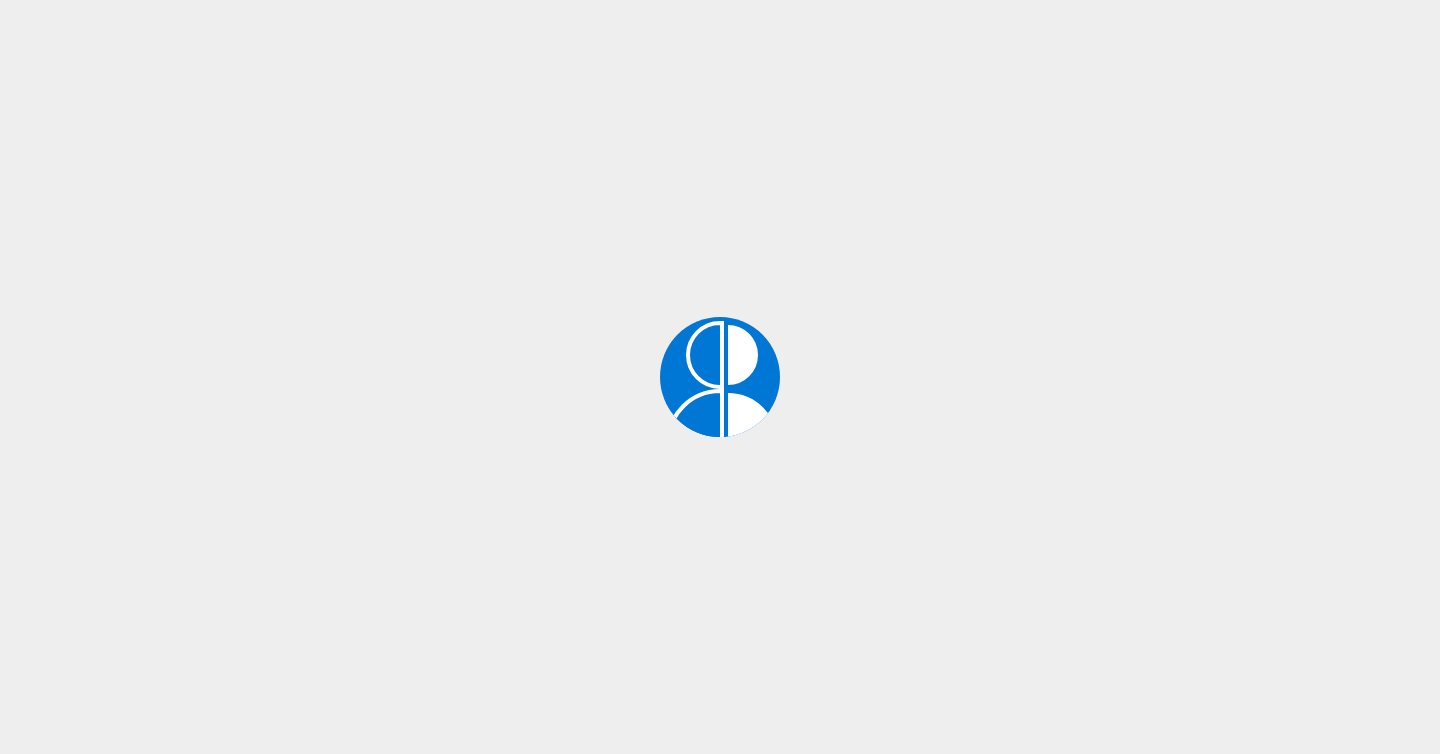 scroll, scrollTop: 0, scrollLeft: 0, axis: both 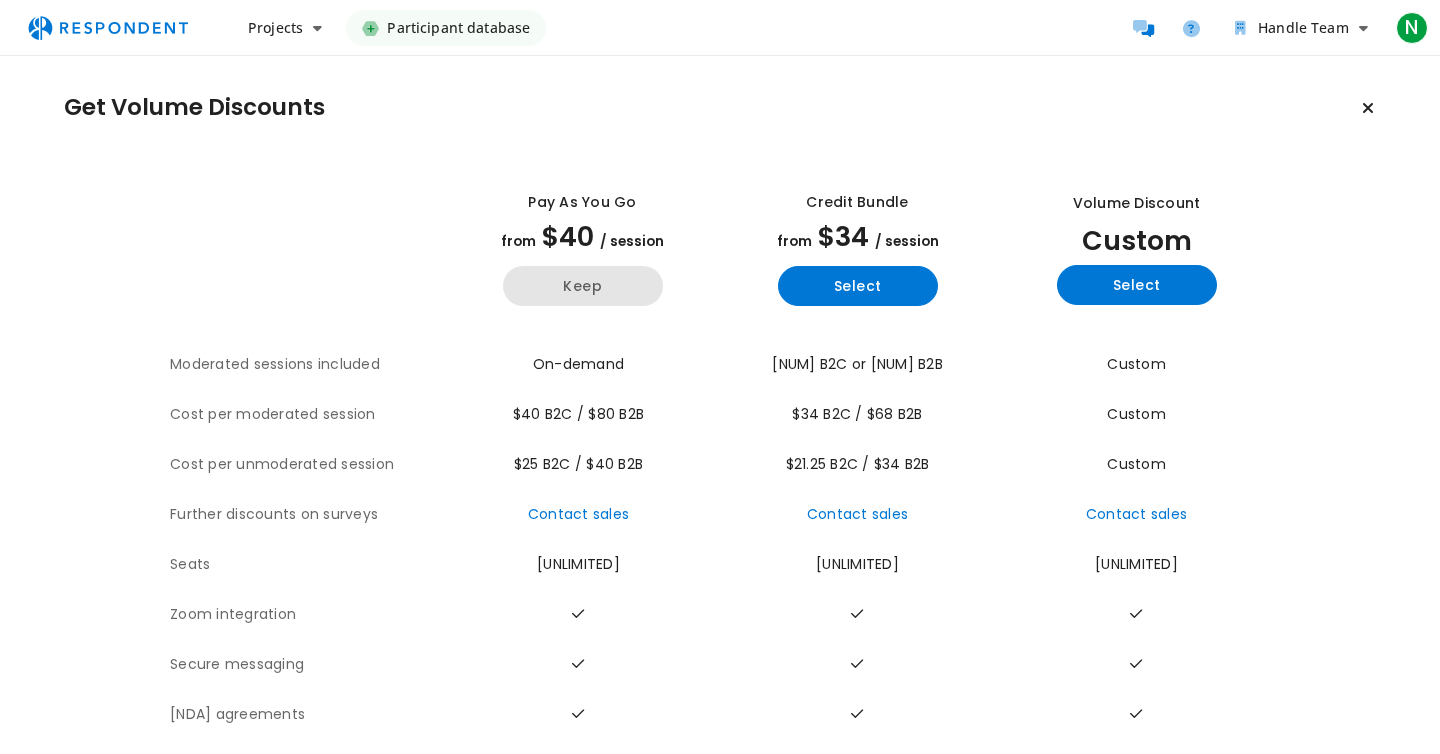 click on "Keep" at bounding box center (583, 286) 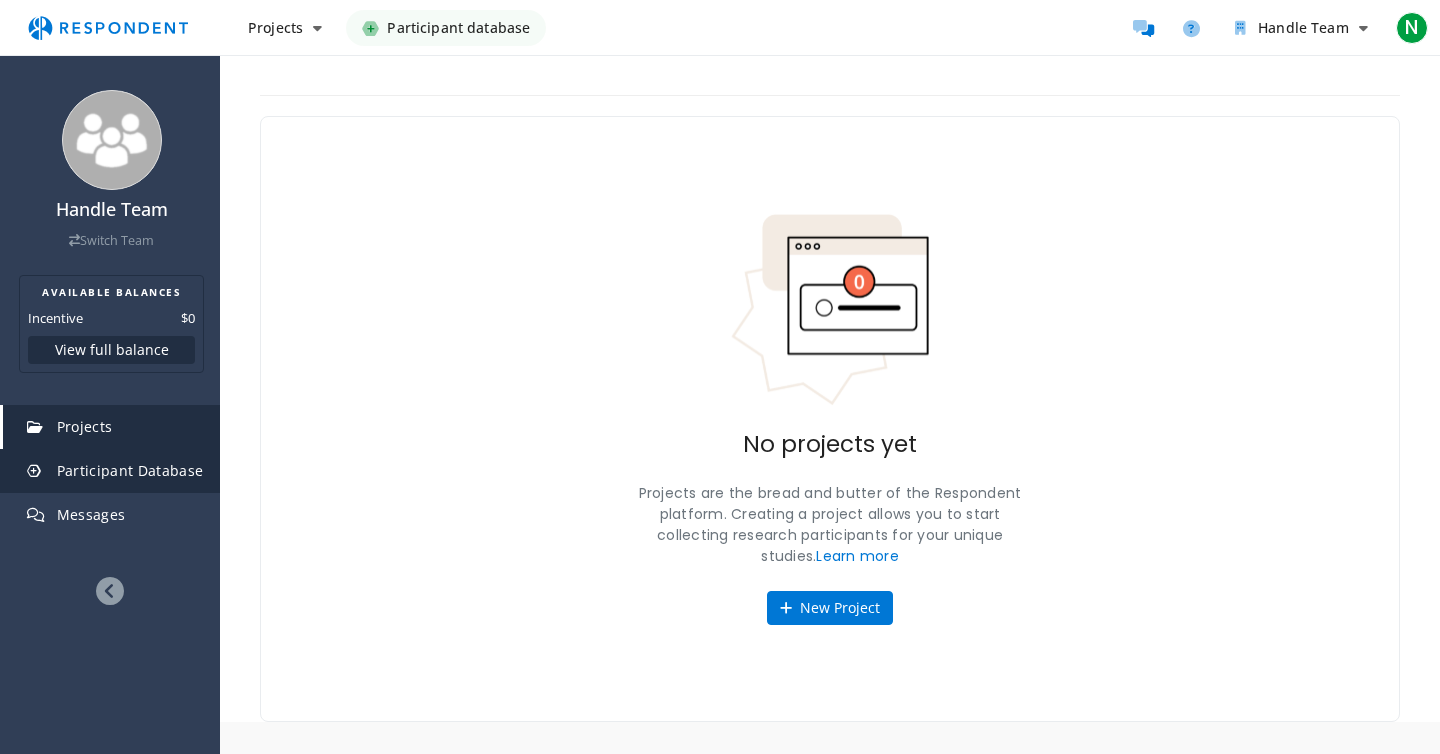 click on "Participant Database" at bounding box center (130, 470) 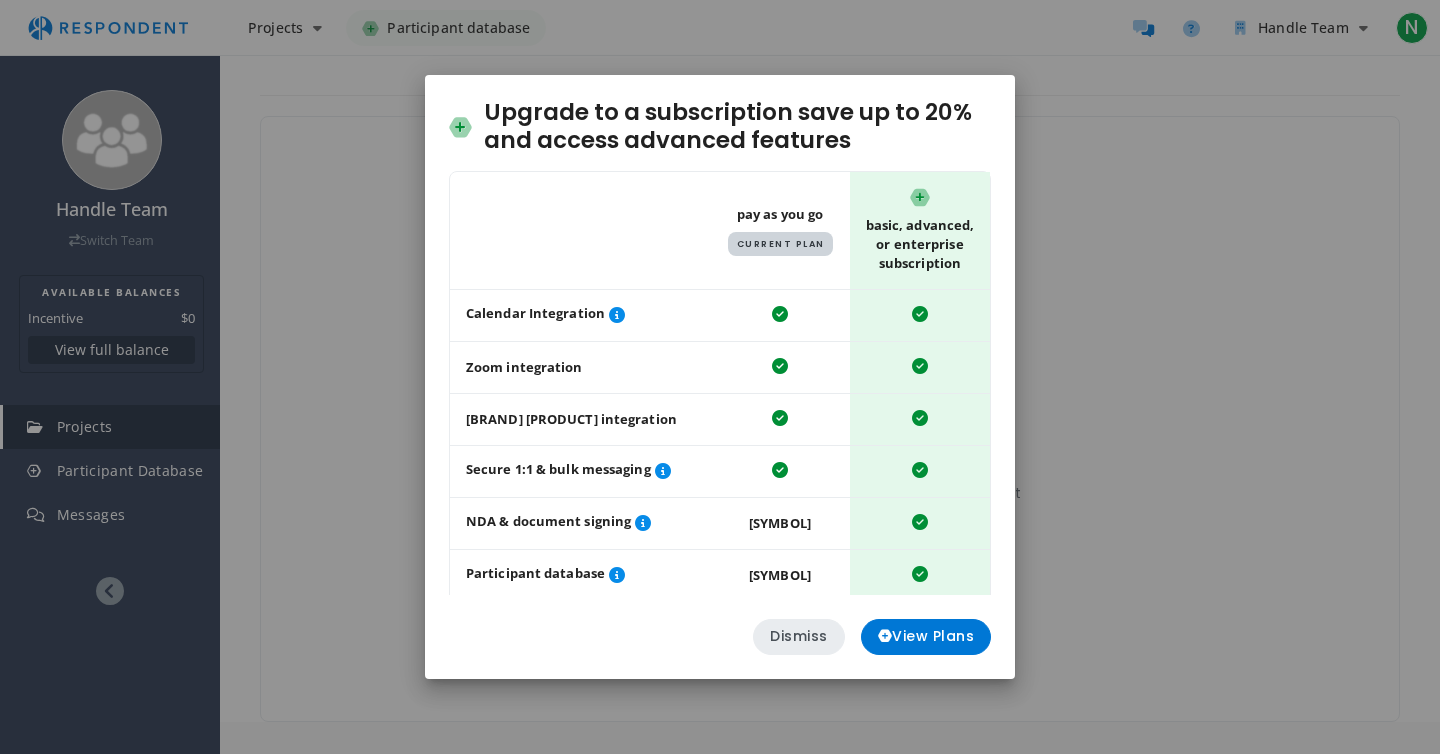 click on "Dismiss" 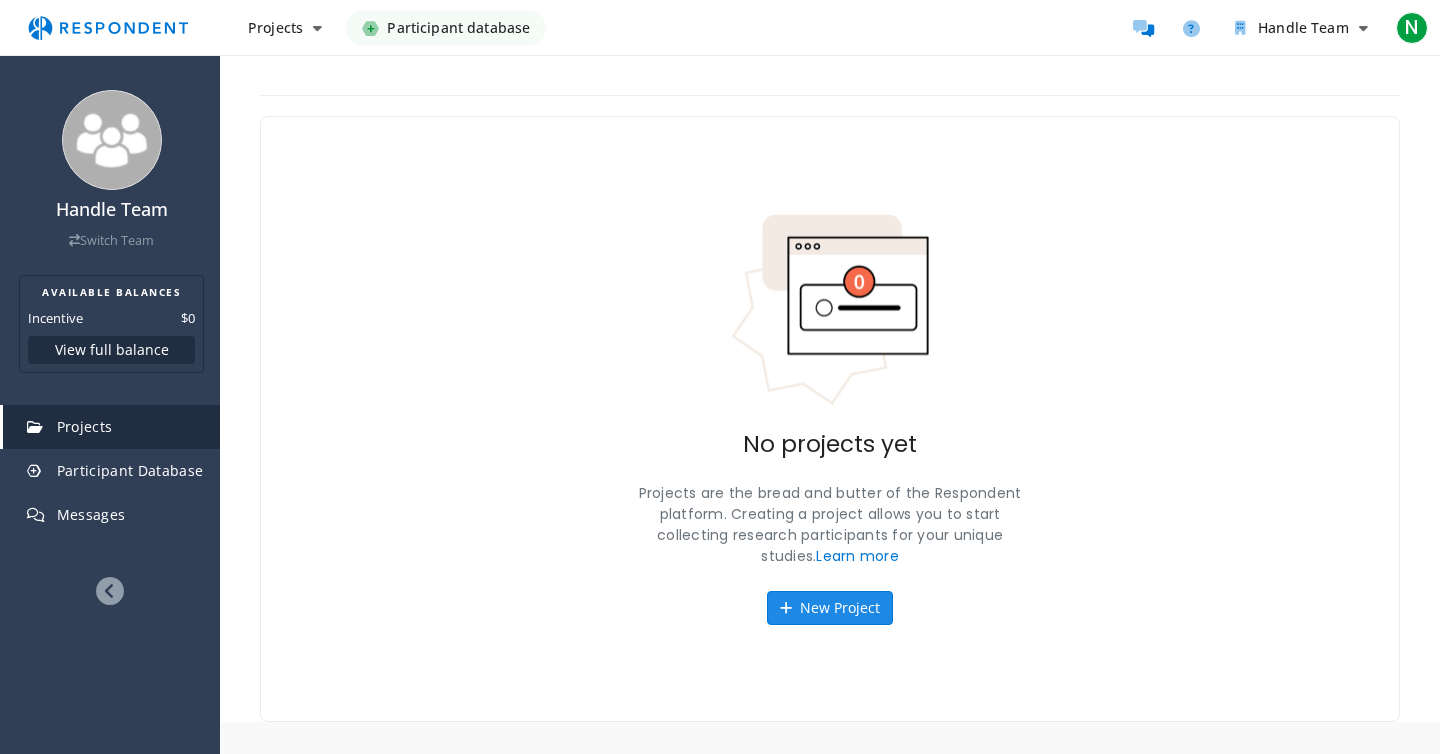 click on "New Project" at bounding box center [830, 608] 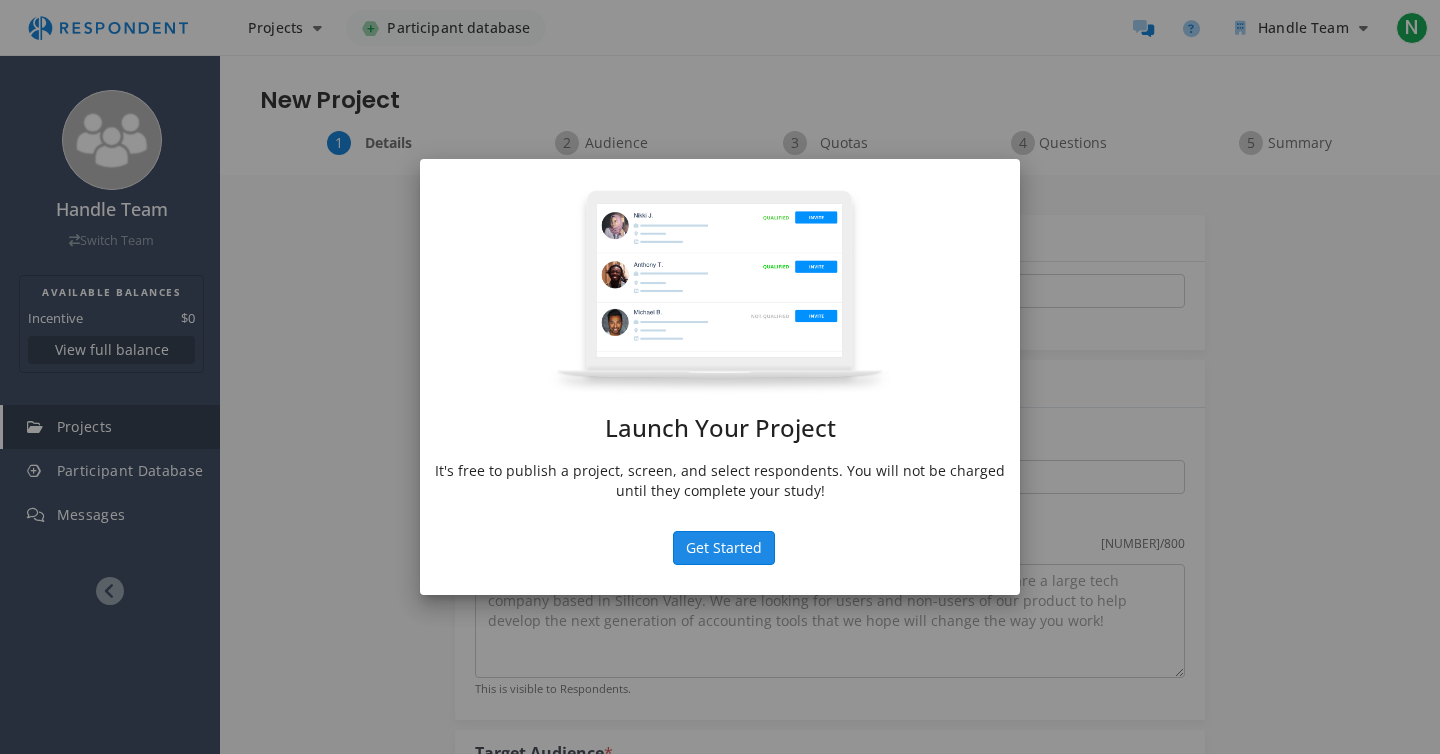 click on "Get Started" 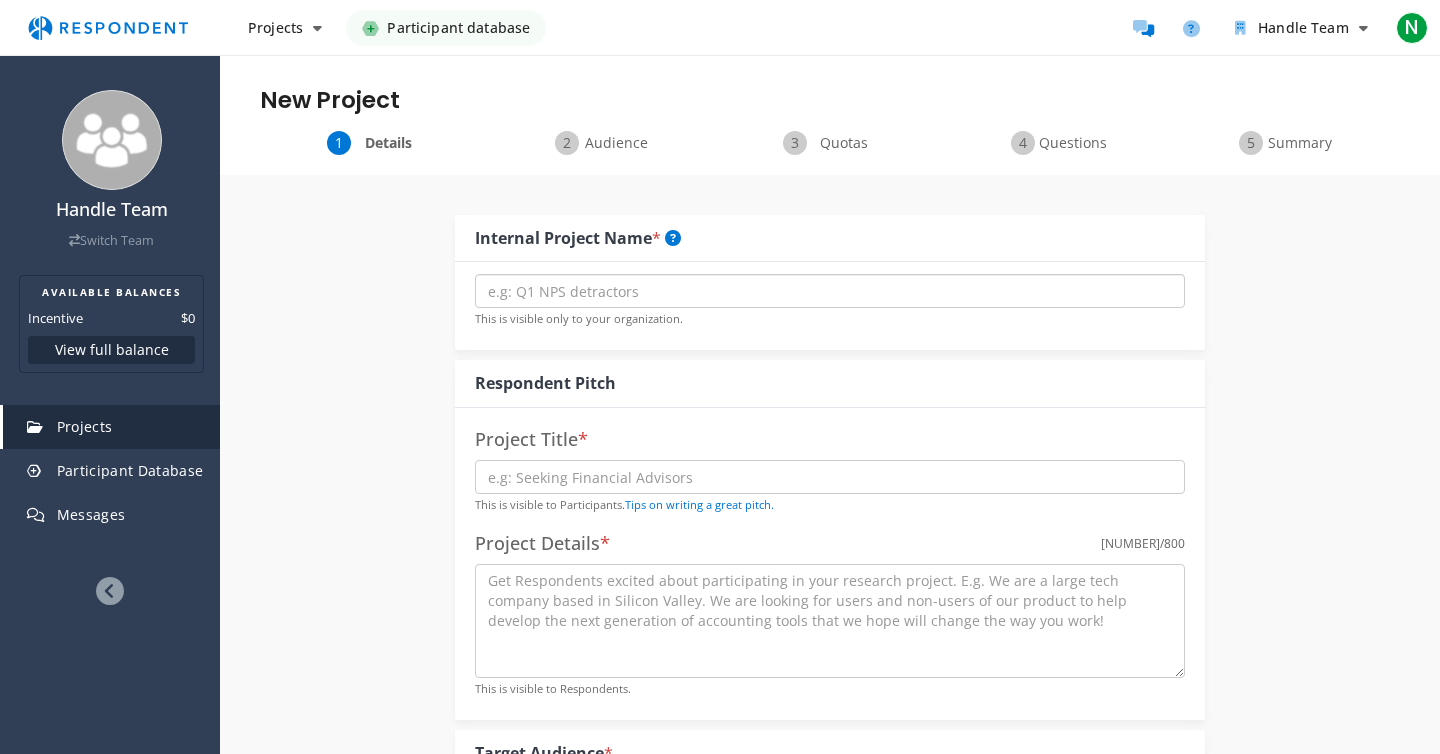 click at bounding box center [830, 291] 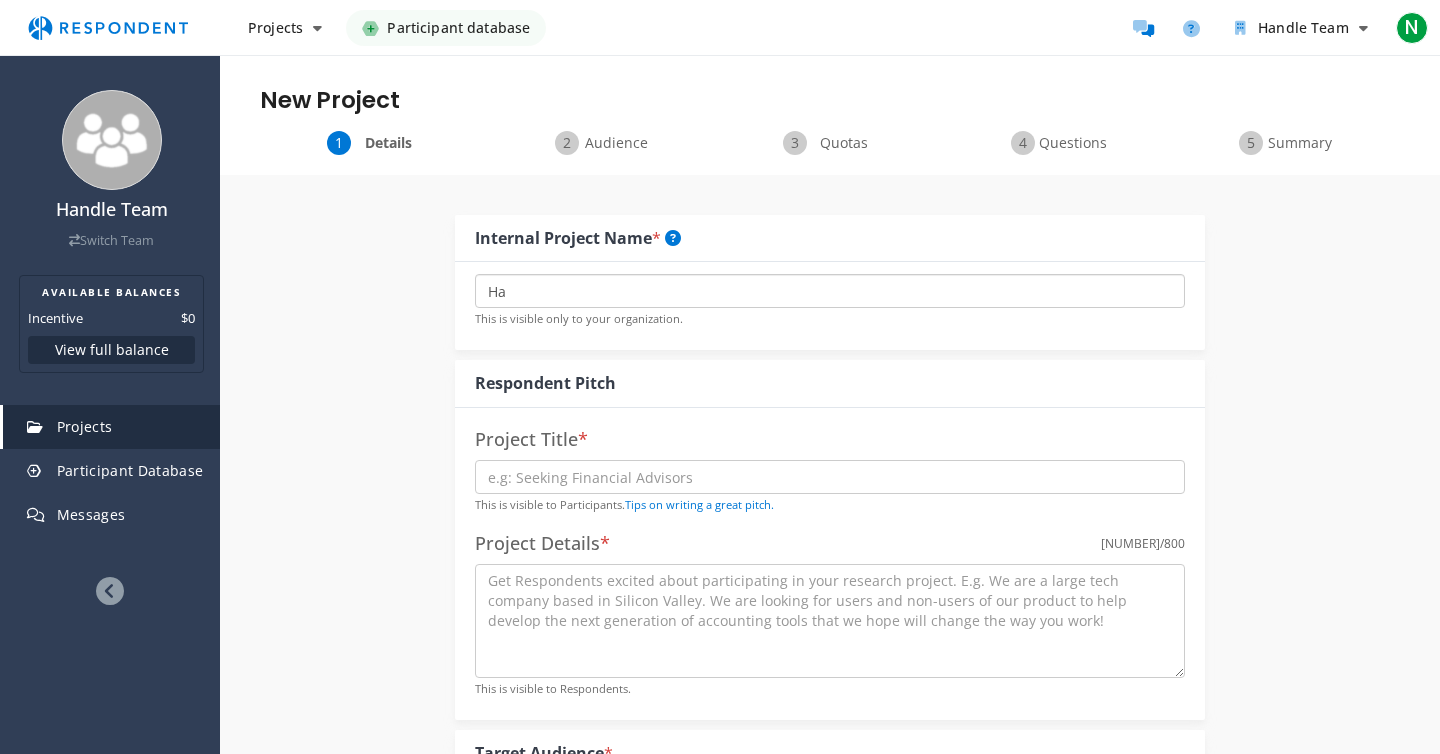 type on "[INITIAL]" 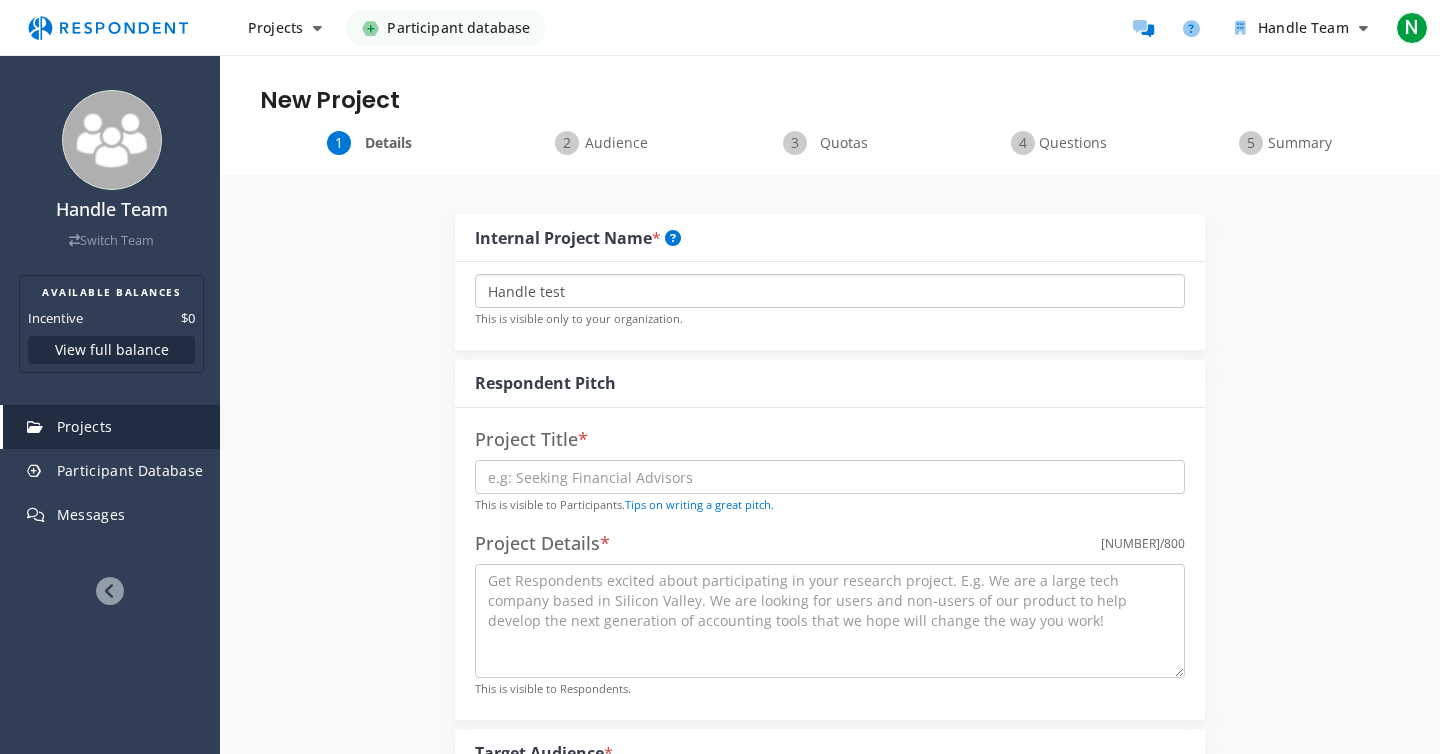 type on "Handle test" 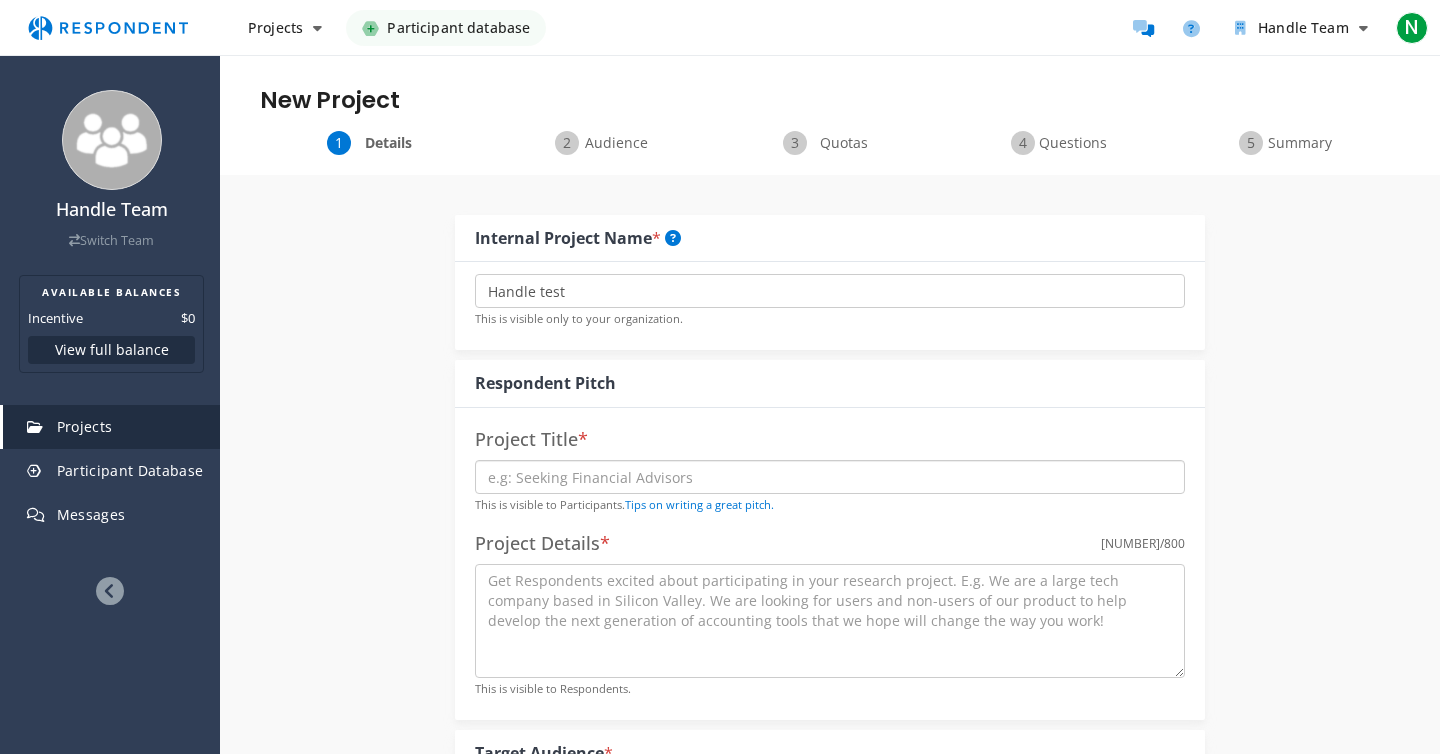 click at bounding box center [830, 477] 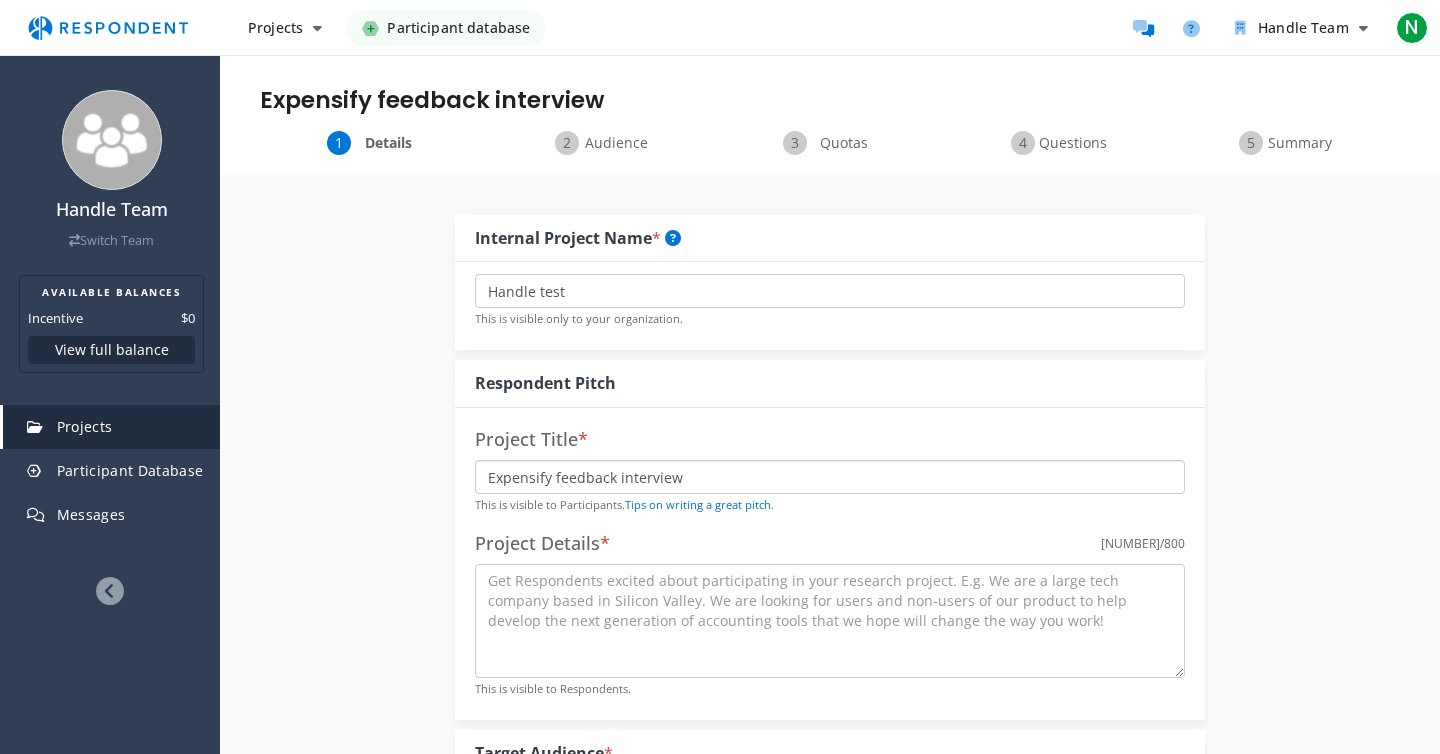 type on "Expensify feedback interview" 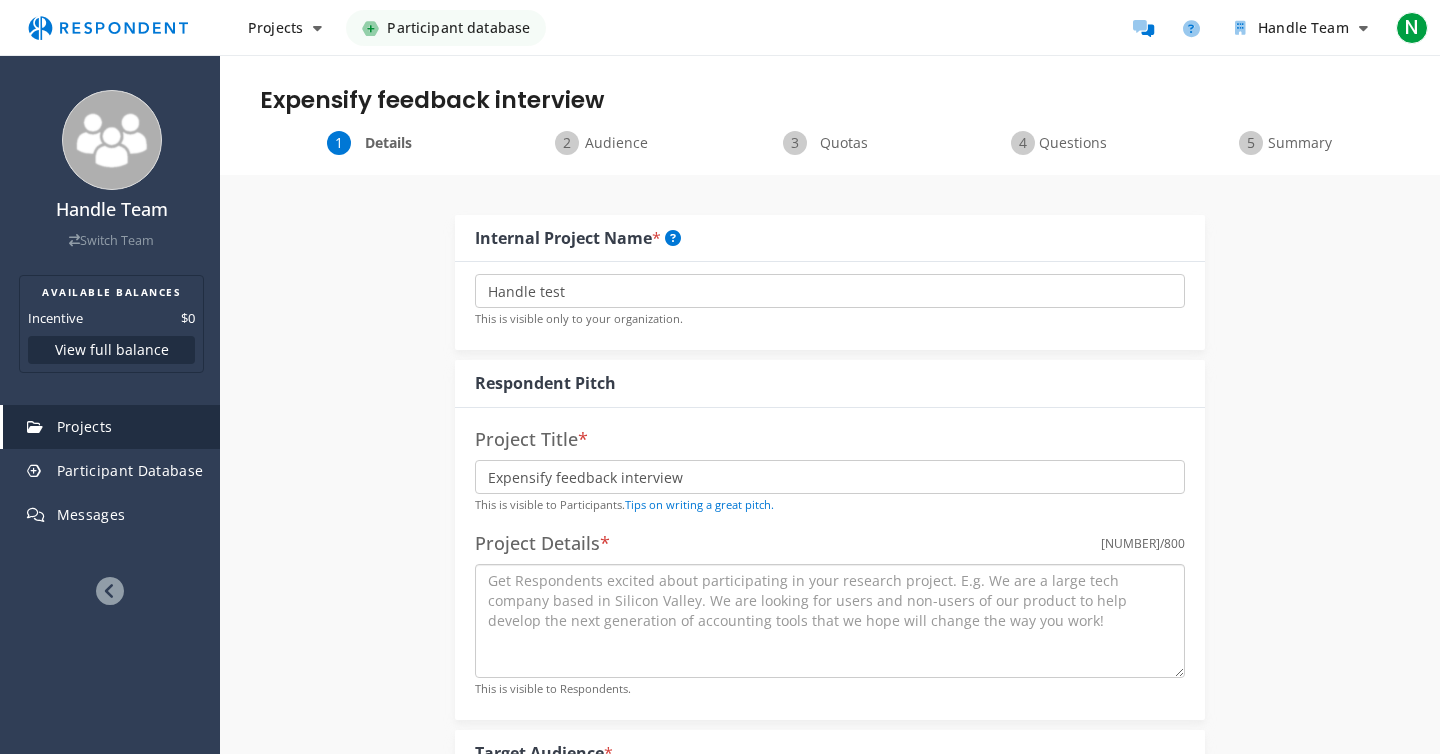 click at bounding box center [830, 621] 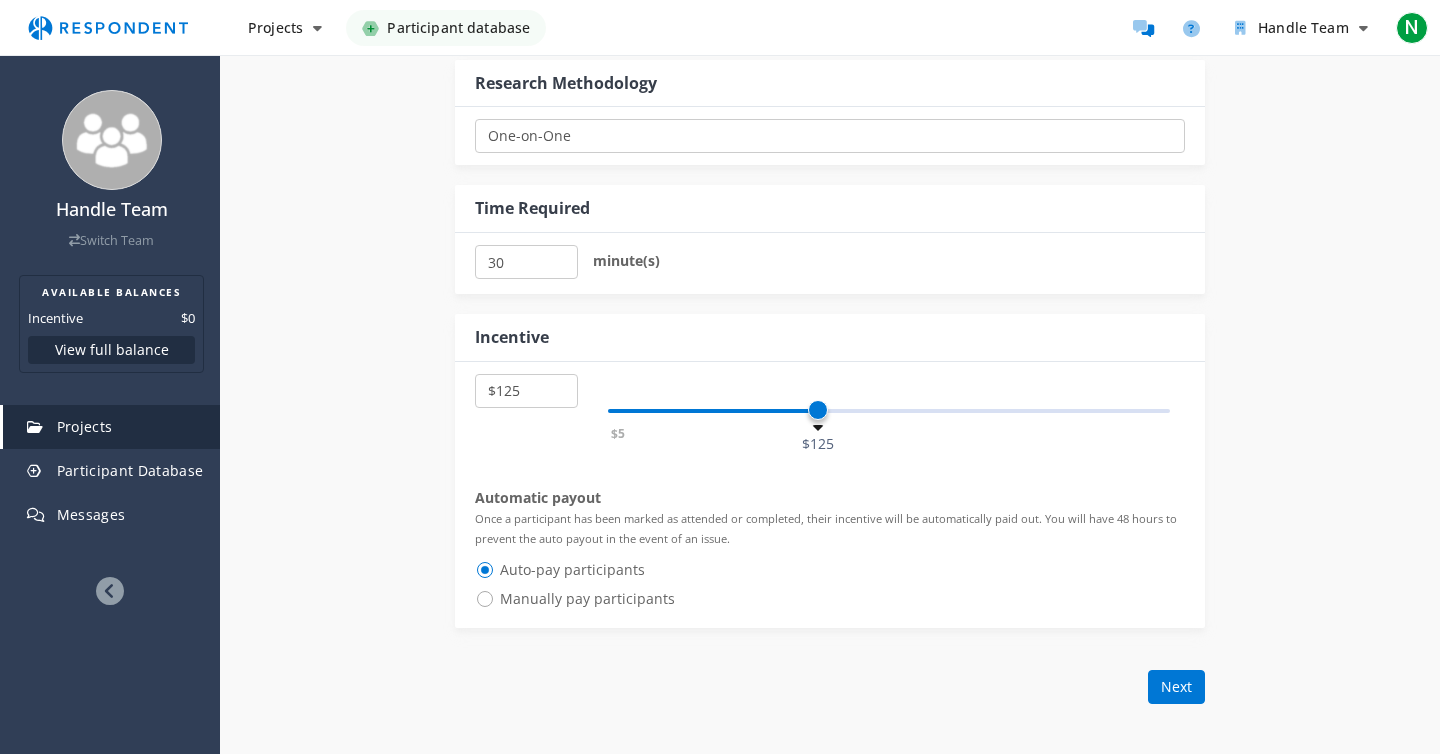 scroll, scrollTop: 909, scrollLeft: 0, axis: vertical 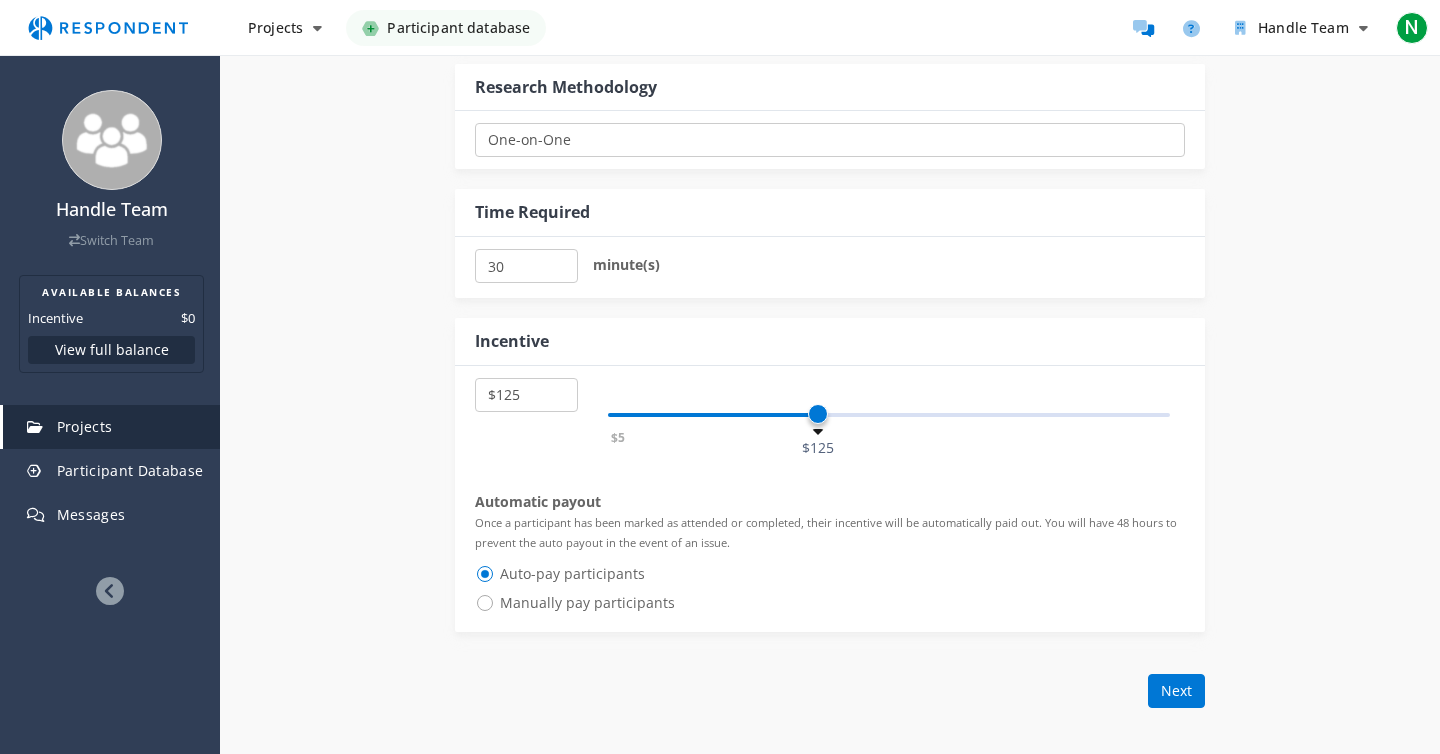 click on "Manually pay participants" at bounding box center (575, 603) 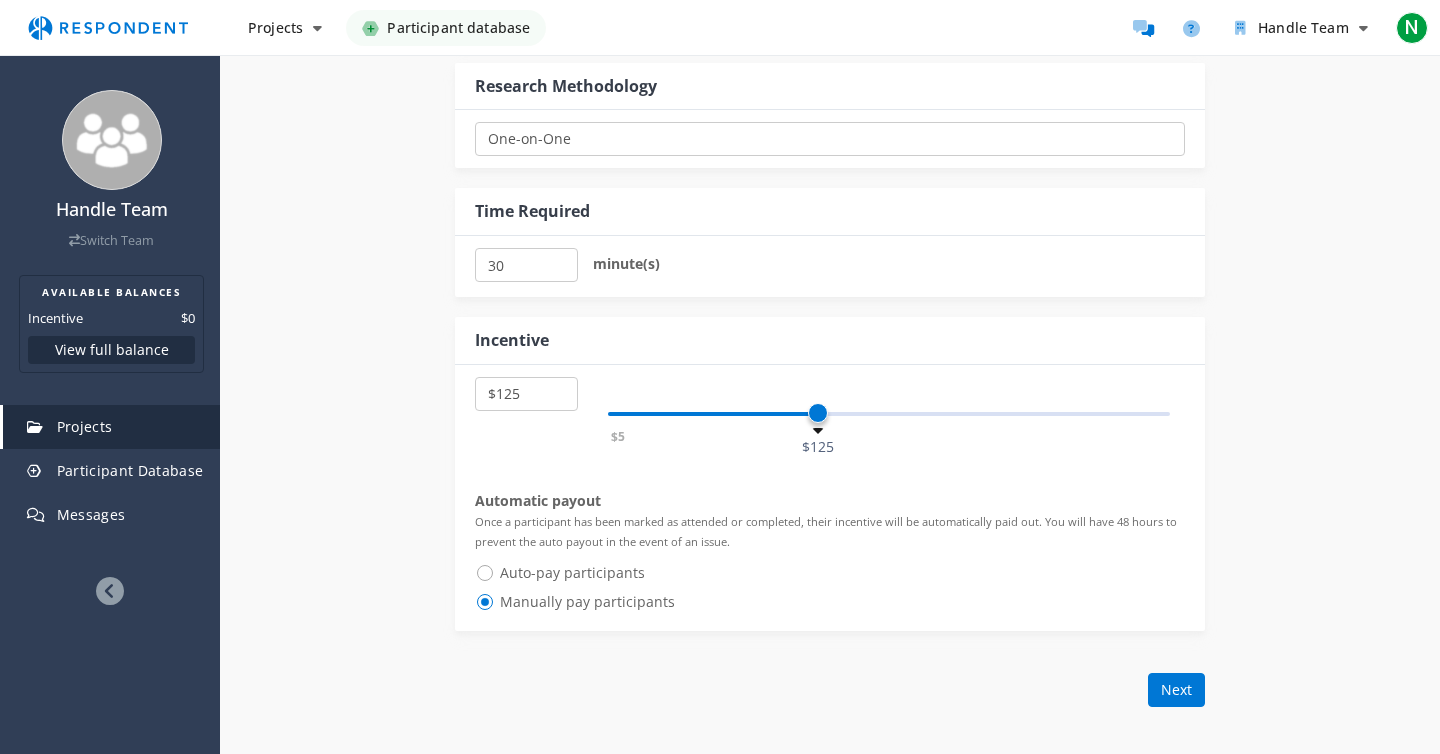 scroll, scrollTop: 922, scrollLeft: 0, axis: vertical 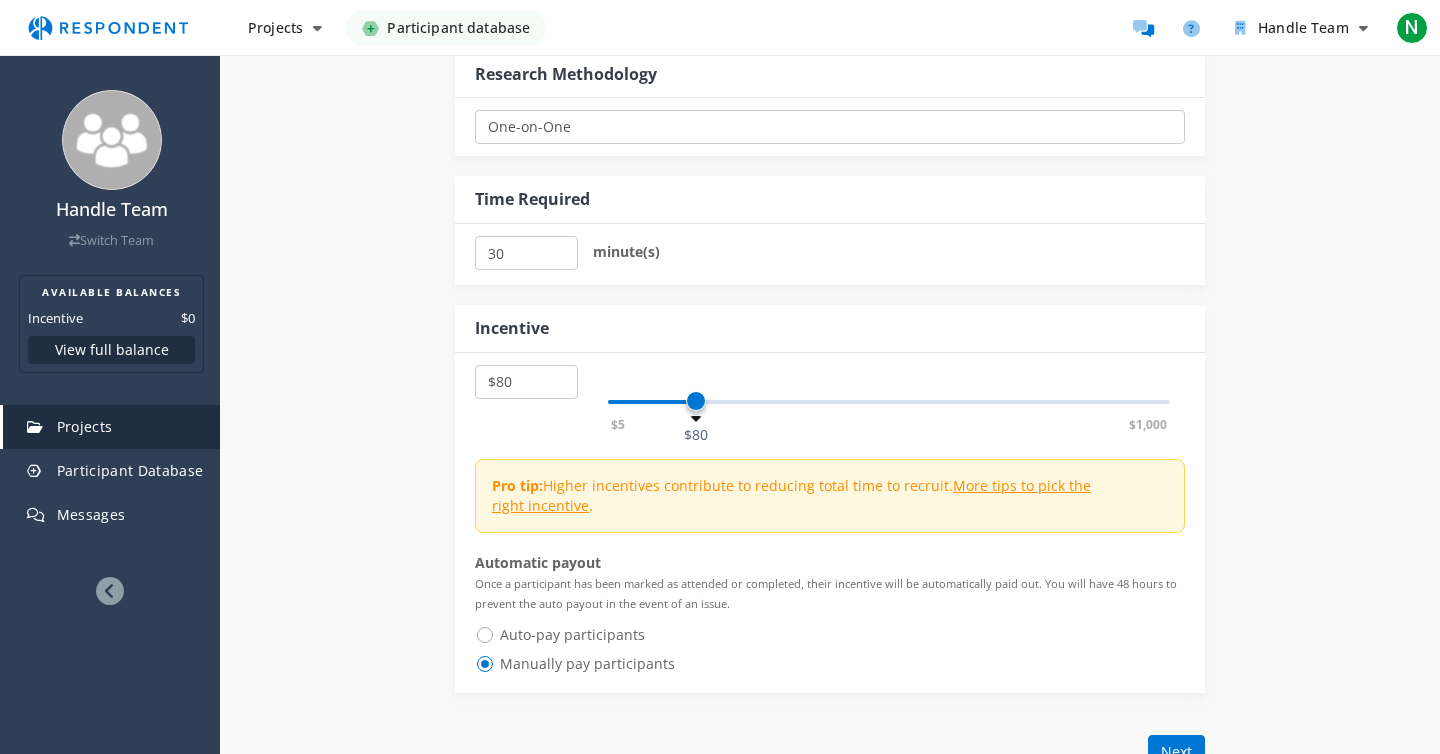 select on "number:75" 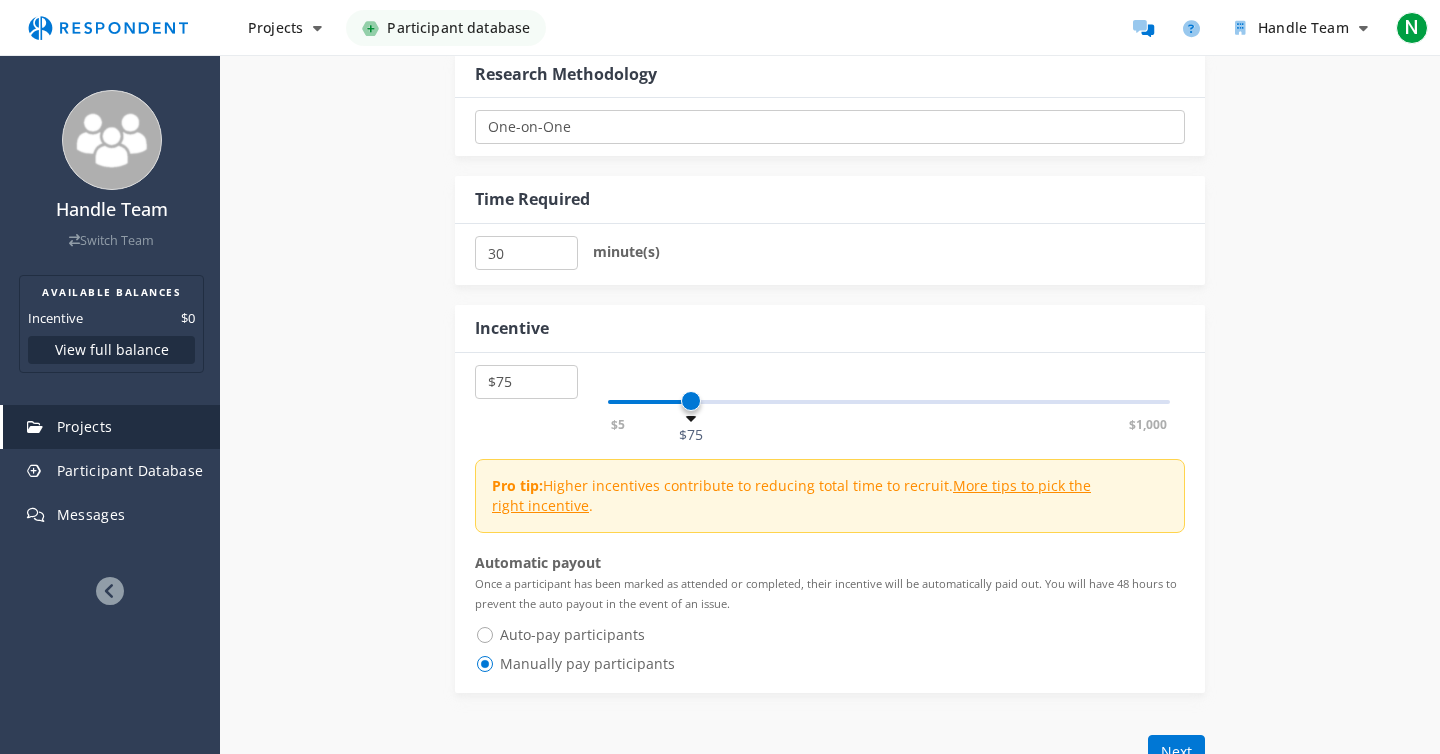 drag, startPoint x: 823, startPoint y: 397, endPoint x: 690, endPoint y: 399, distance: 133.01503 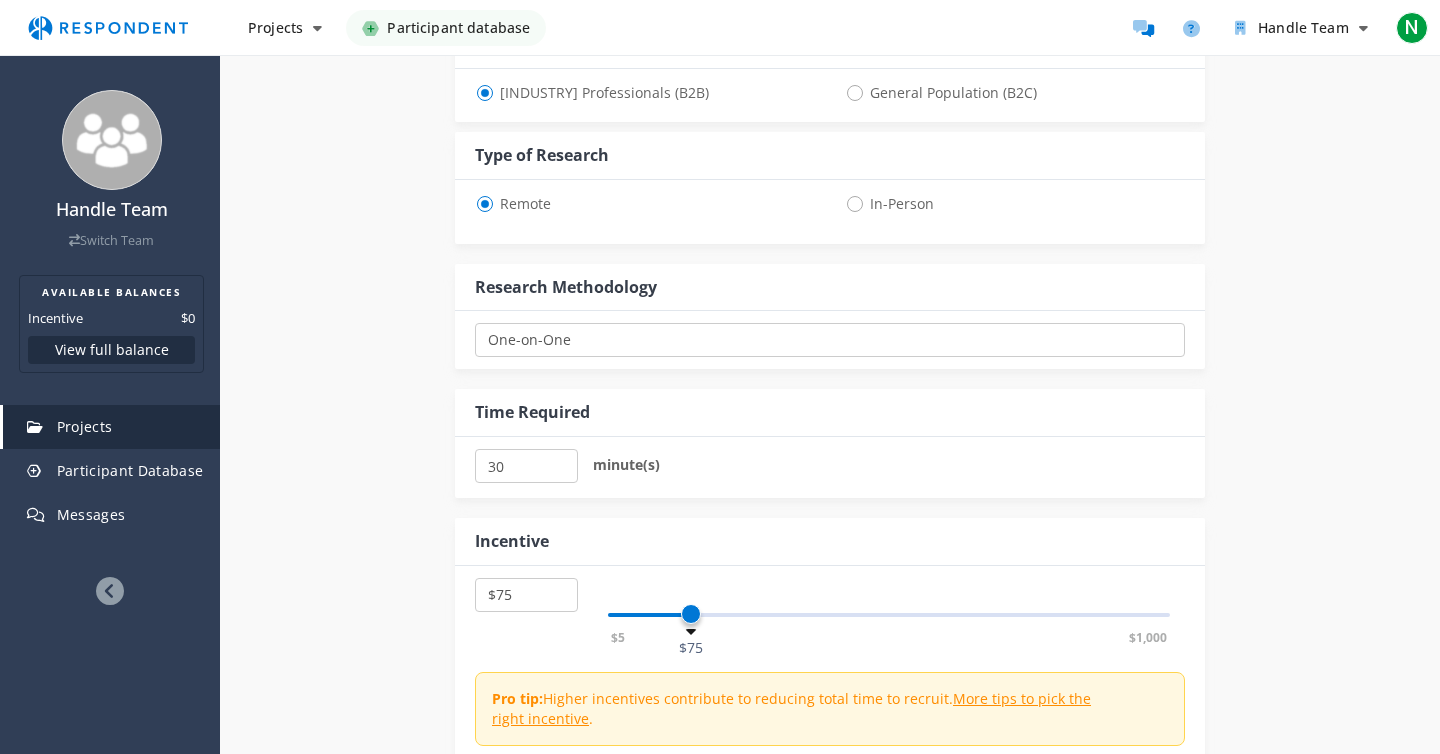 scroll, scrollTop: 719, scrollLeft: 0, axis: vertical 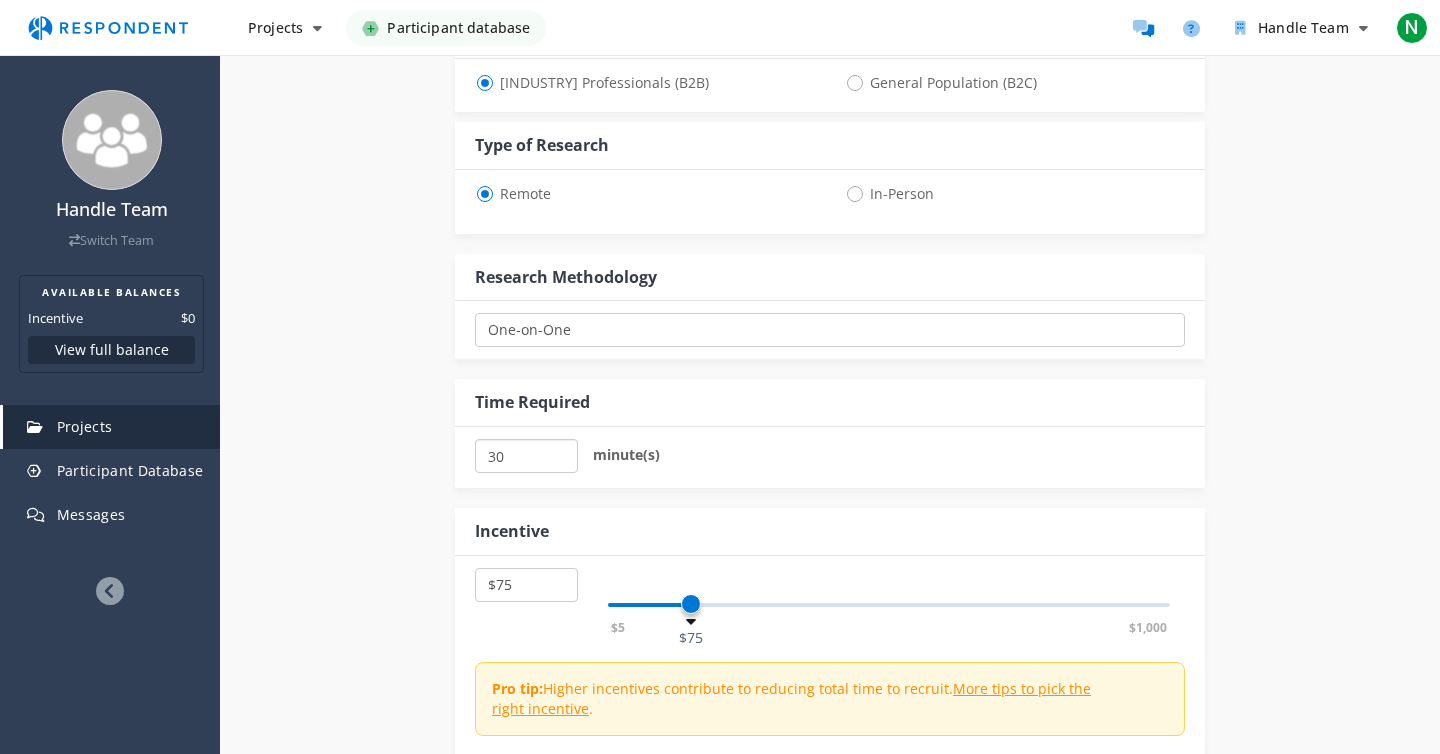 click on "30" at bounding box center [526, 456] 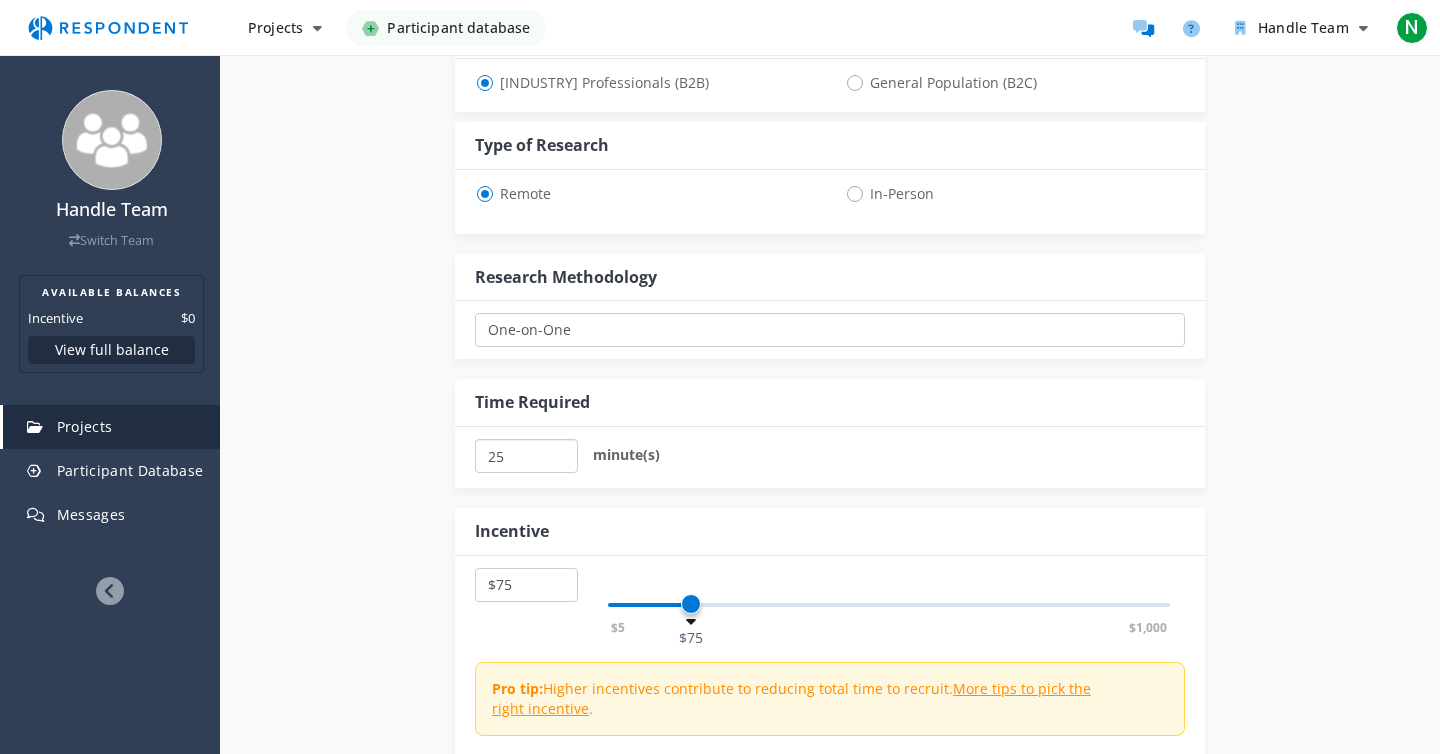 click on "25" at bounding box center [526, 456] 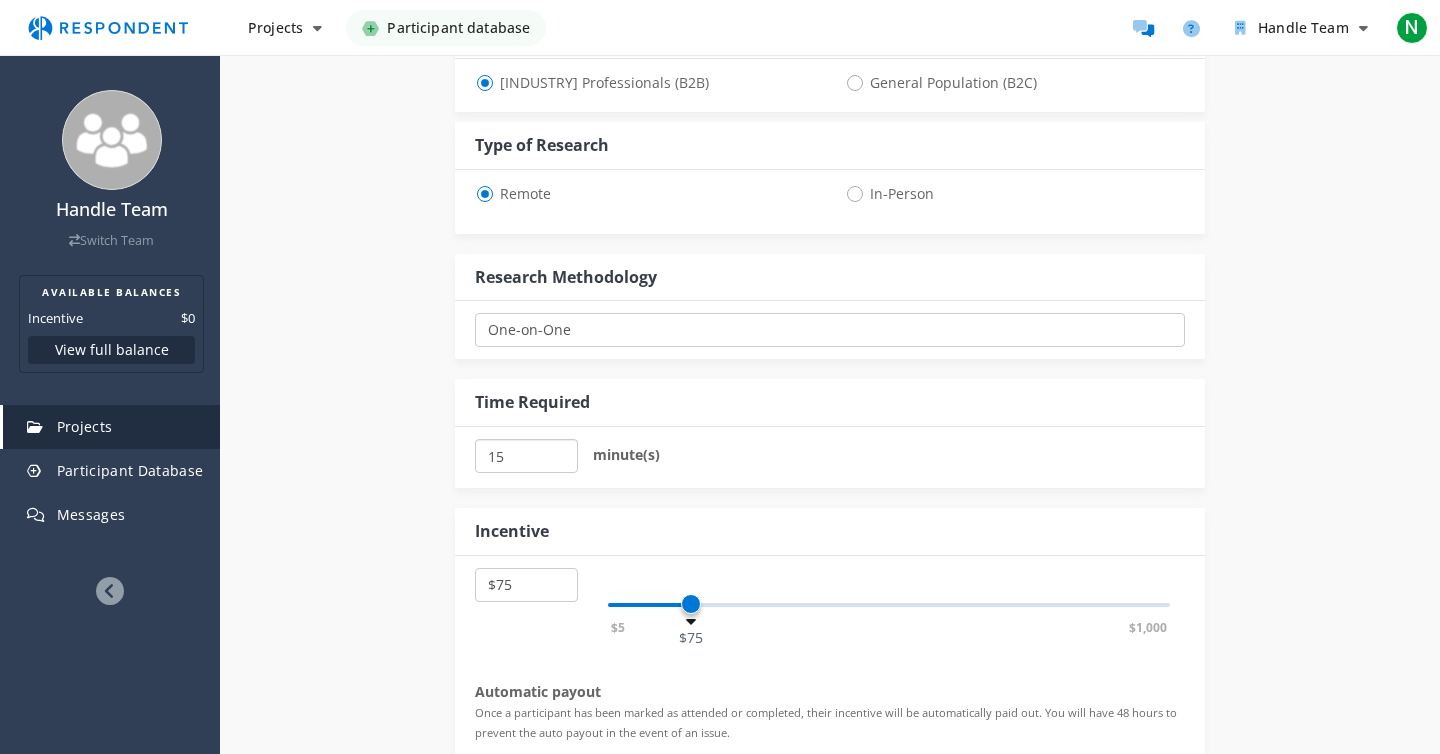 click on "15" at bounding box center [526, 456] 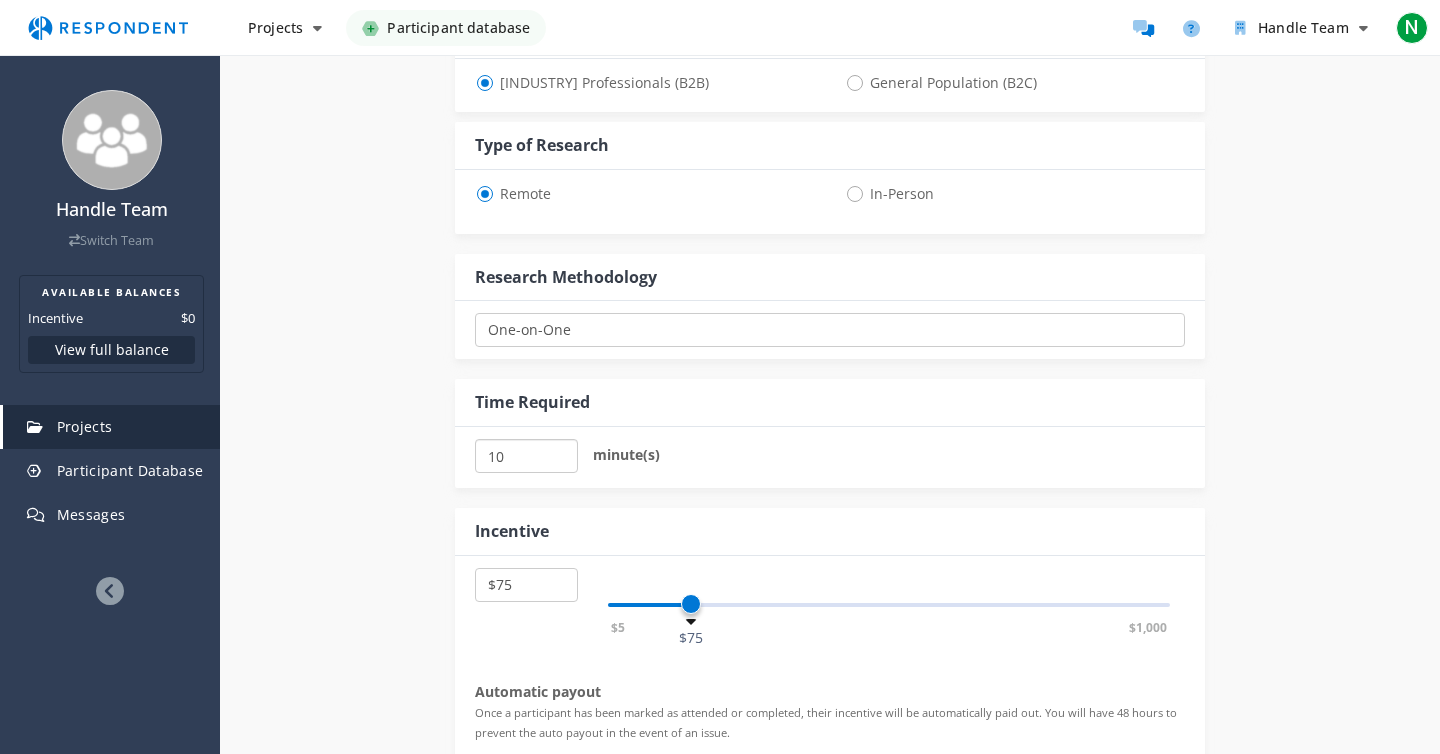 click on "10" at bounding box center [526, 456] 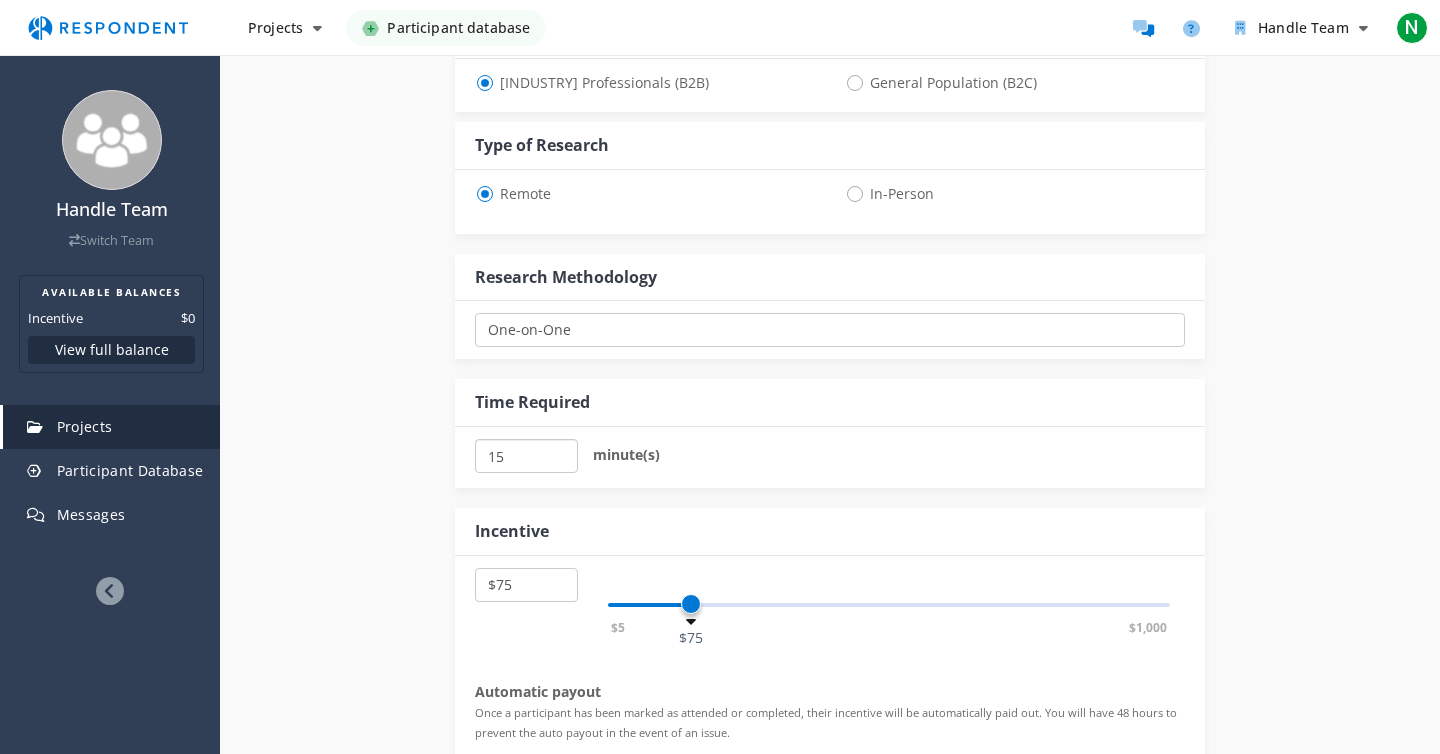 type on "15" 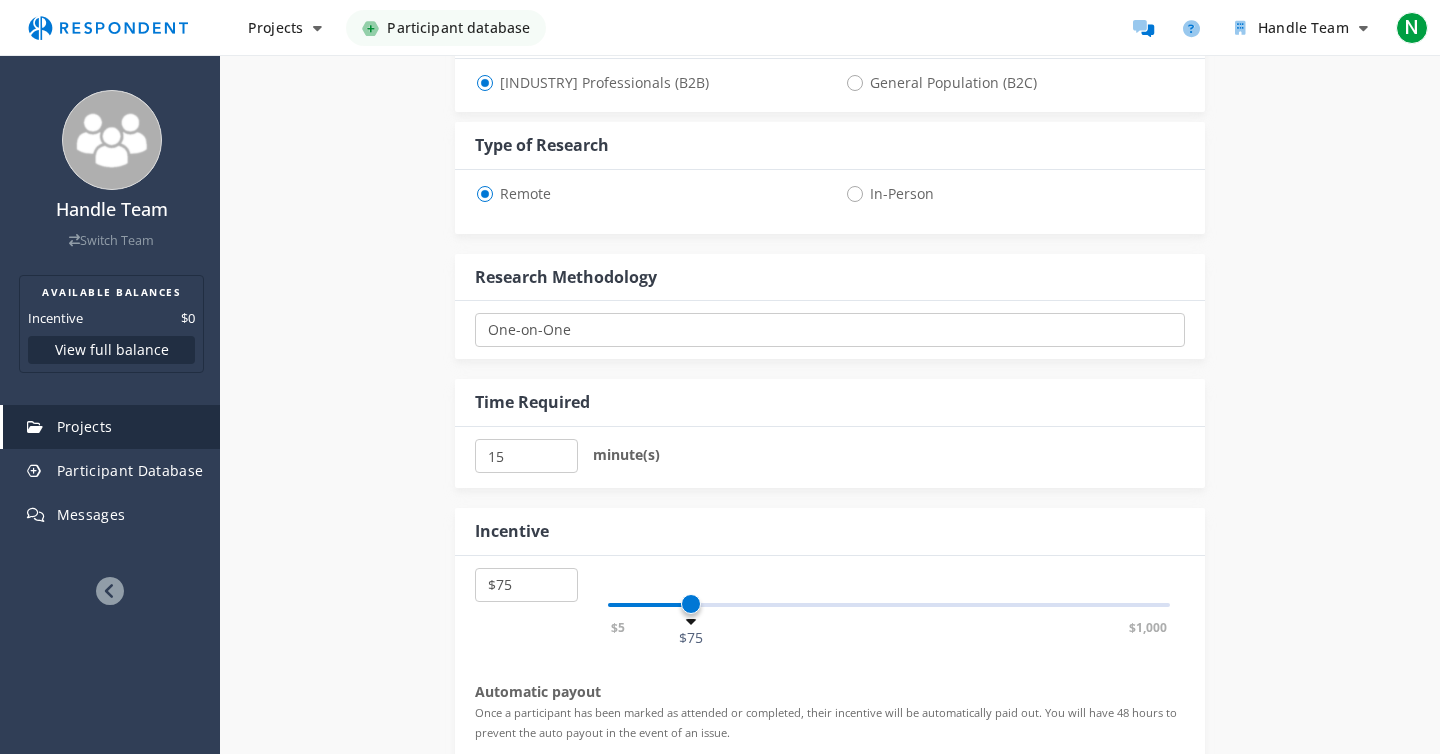 click on "Incentive              $5   $10   $15   $20   $25   $30   $35   $40   $45   $50   $55   $60   $65   $70   $75   $80   $85   $90   $95   $100   $105   $110   $115   $120   $125   $130   $135   $140   $145   $150   $155   $160   $165   $170   $175   $180   $185   $190   $195   $200   $205   $210   $215   $220   $225   $230   $235   $240   $245   $250   $255   $260   $265   $270   $275   $280   $285   $290   $295   $300   $305   $310   $315   $320   $325   $330   $335   $340   $345   $350   $355   $360   $365   $370   $375   $380   $385   $390   $395   $400   $405   $410   $415   $420   $425   $430   $435   $440   $445   $450   $455   $460   $465   $470   $475   $480   $485   $490   $495   $500   $600   $700   $800   $900   $1,000                  $5   $1,000   $75                     Automatic payout      Once a participant has been marked as attended or completed, their incentive will be automatically paid out. You will have 48 hours to prevent the auto payout in the event of an issue." at bounding box center (830, 665) 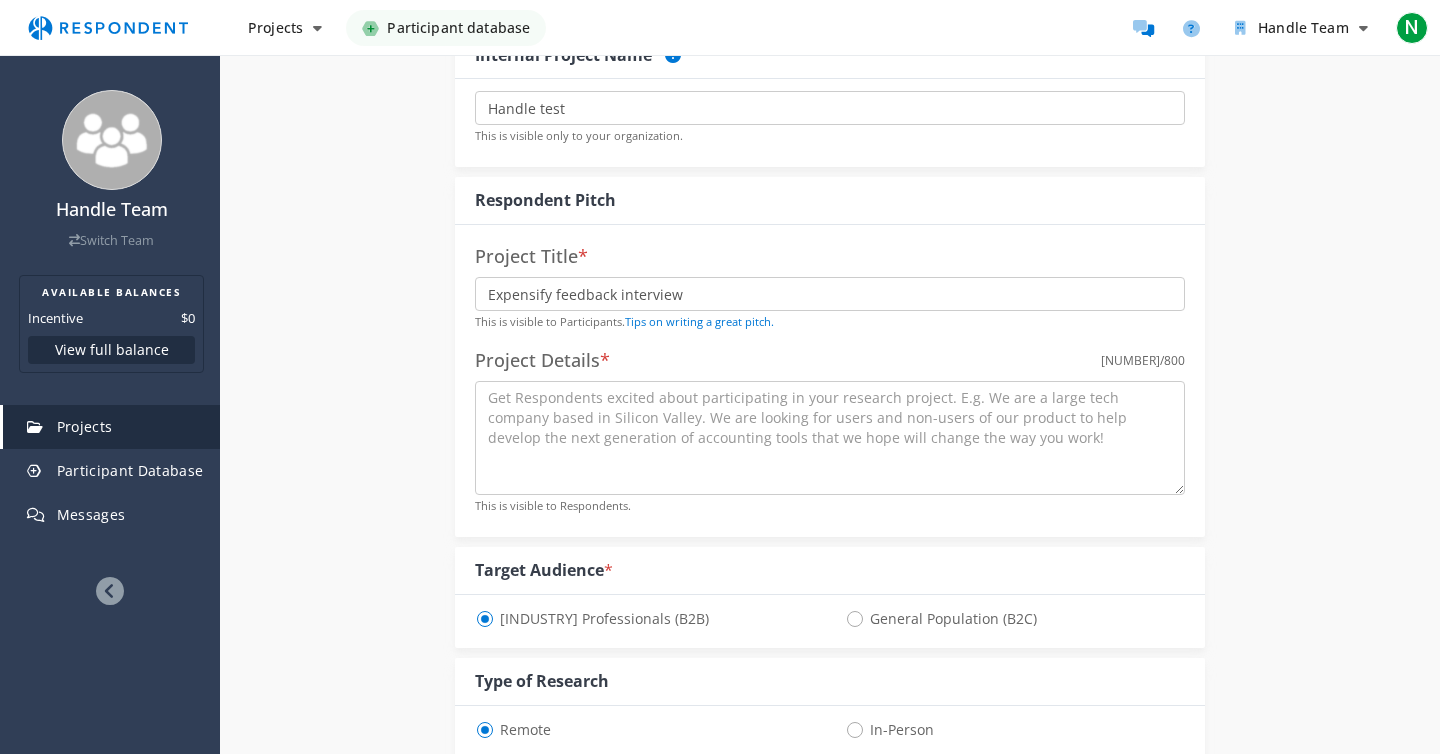 scroll, scrollTop: 213, scrollLeft: 0, axis: vertical 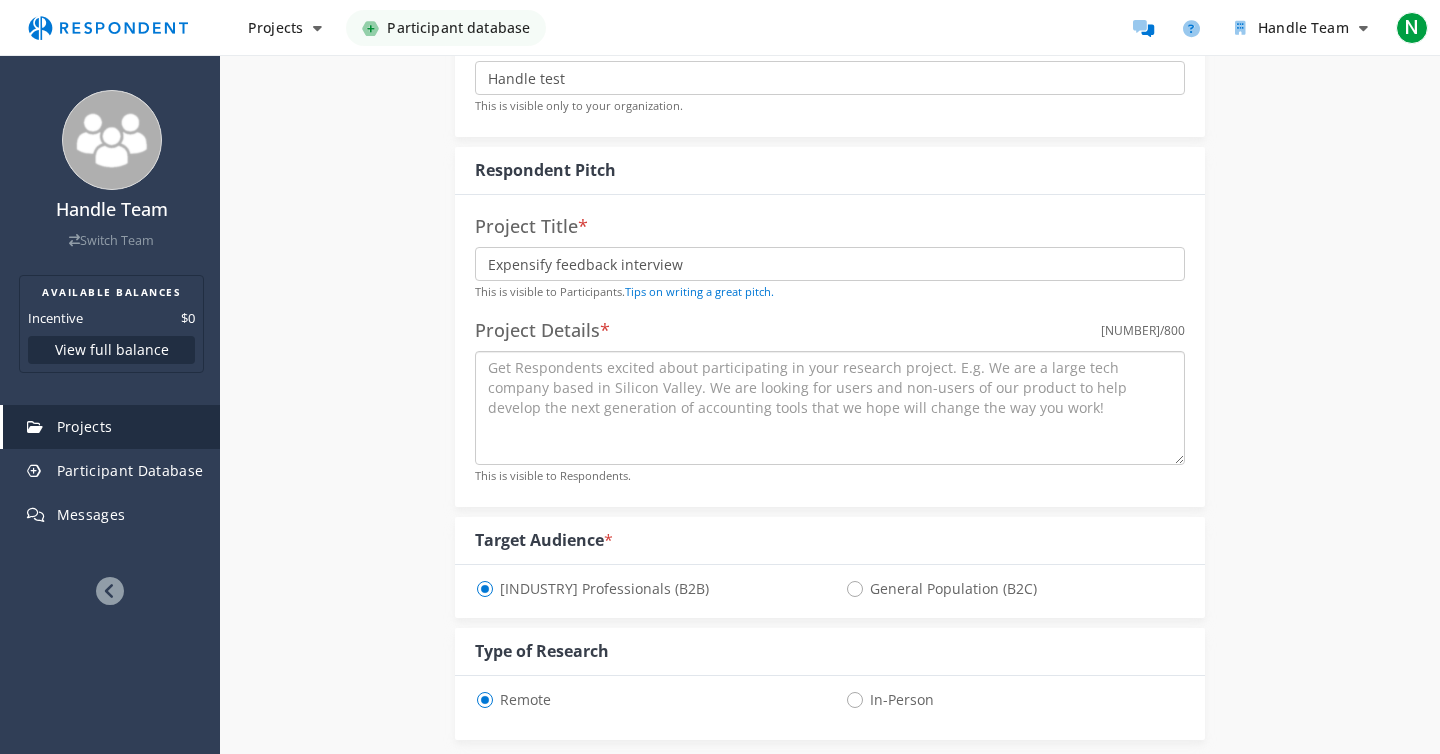click at bounding box center (830, 408) 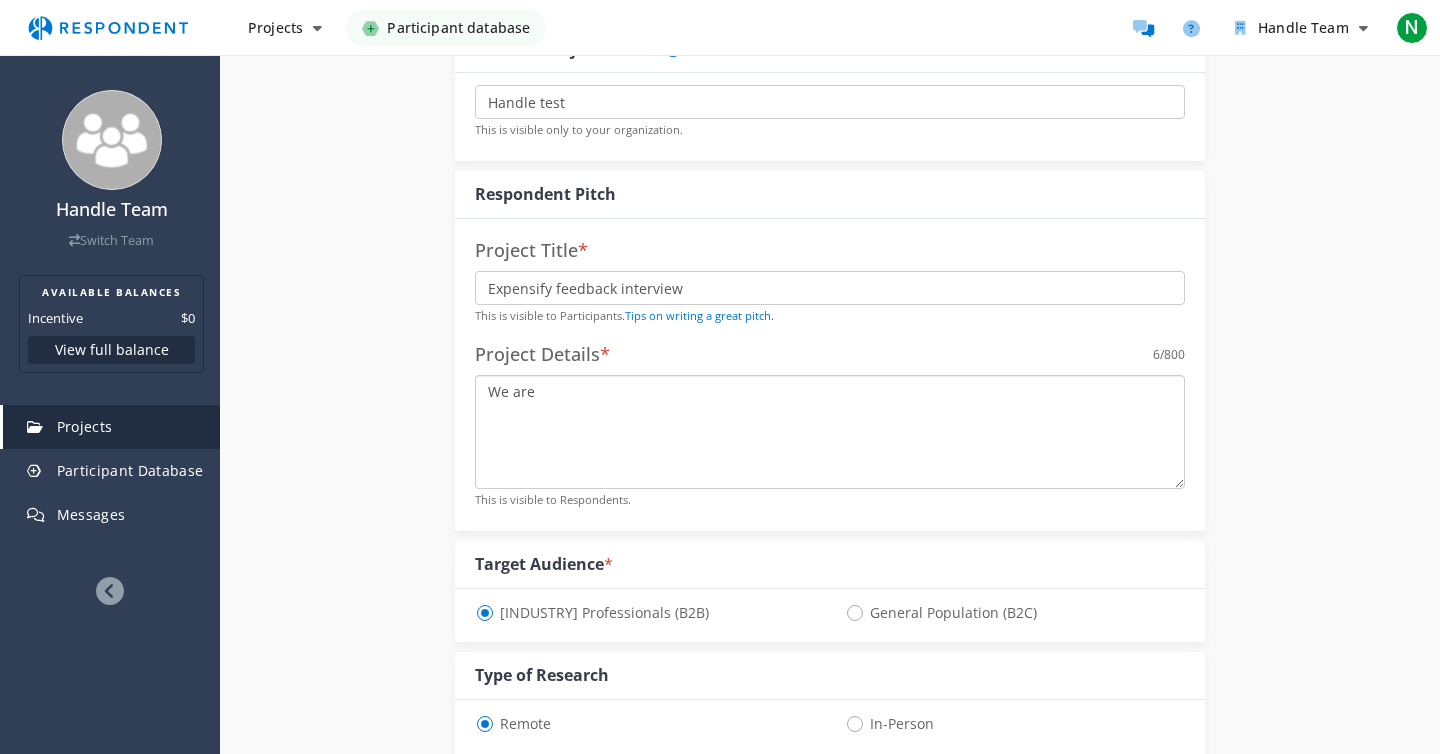 scroll, scrollTop: 184, scrollLeft: 0, axis: vertical 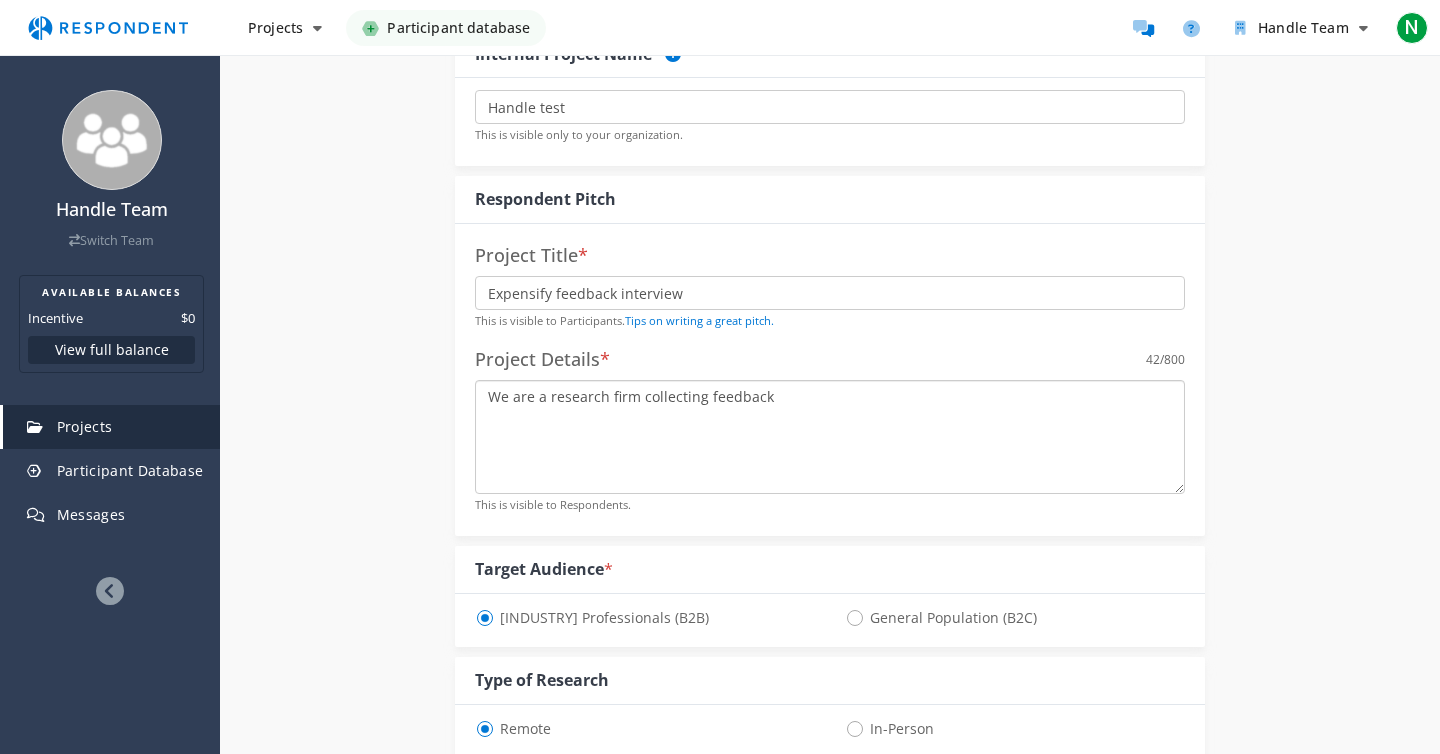 type on "We are a research firm collecting feedback" 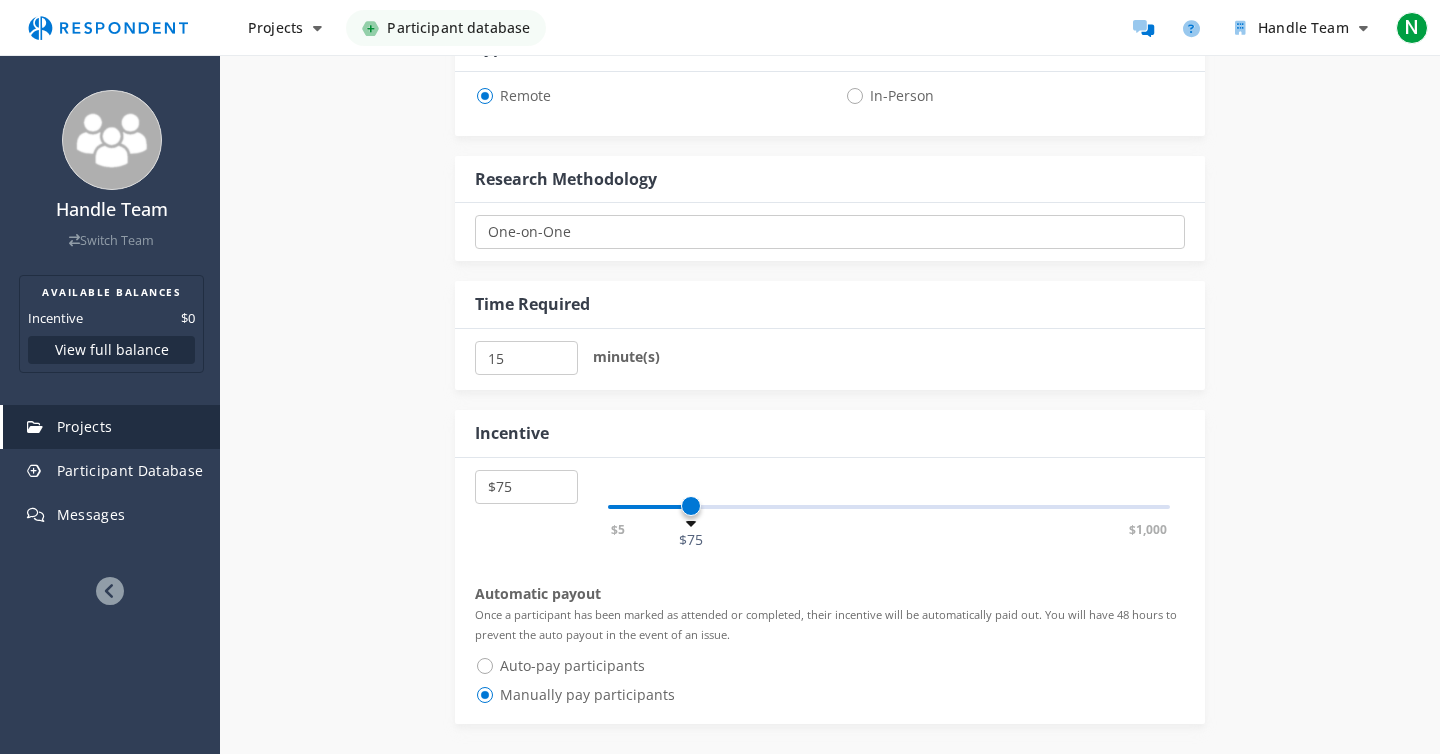 scroll, scrollTop: 820, scrollLeft: 0, axis: vertical 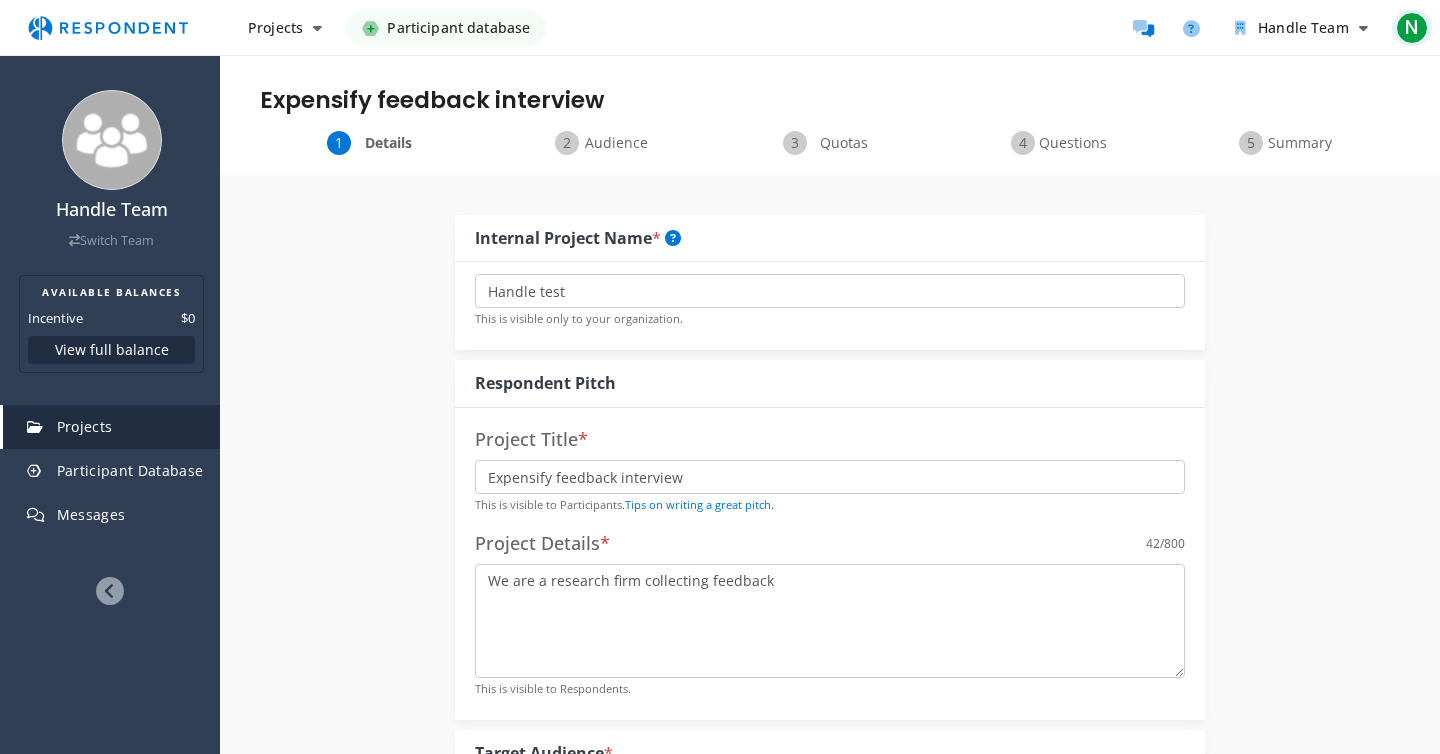 click on "N" at bounding box center [1412, 28] 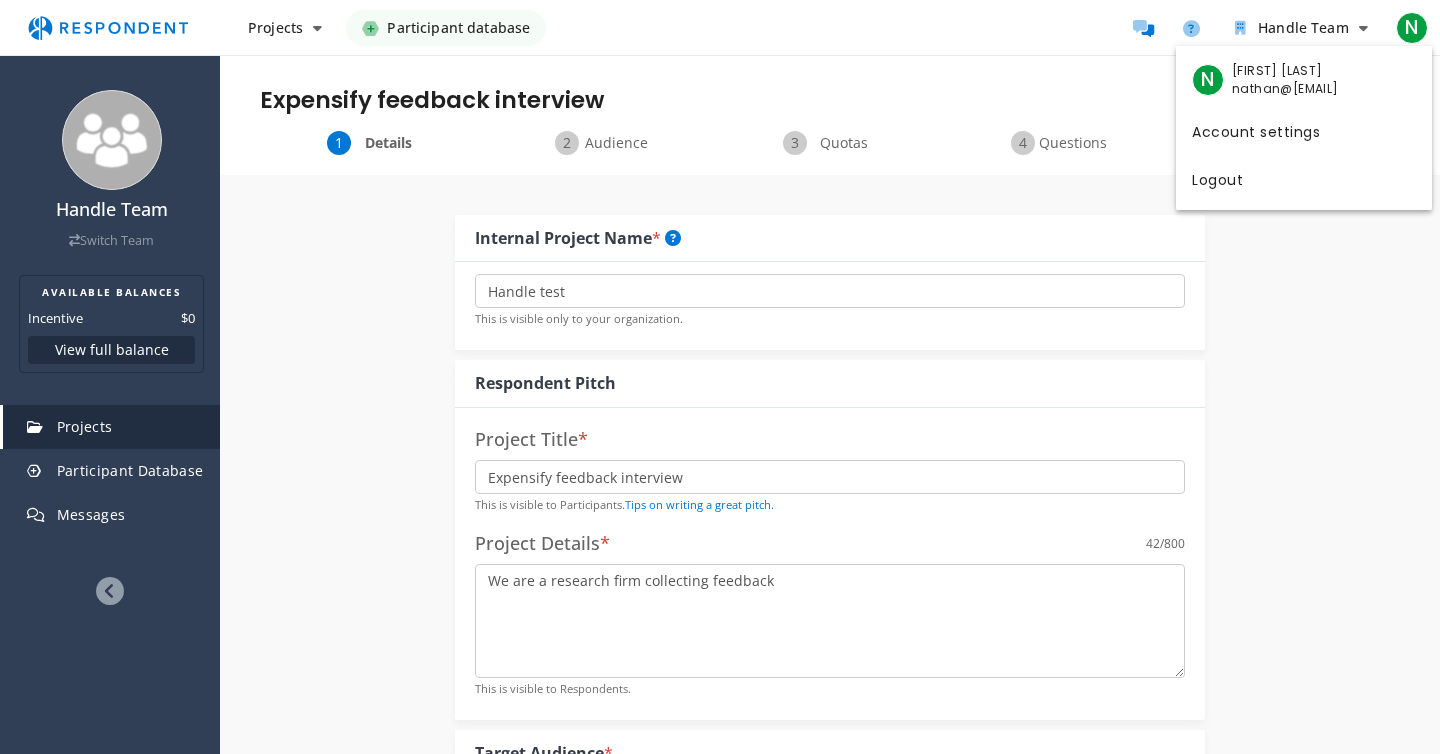 click at bounding box center (720, 377) 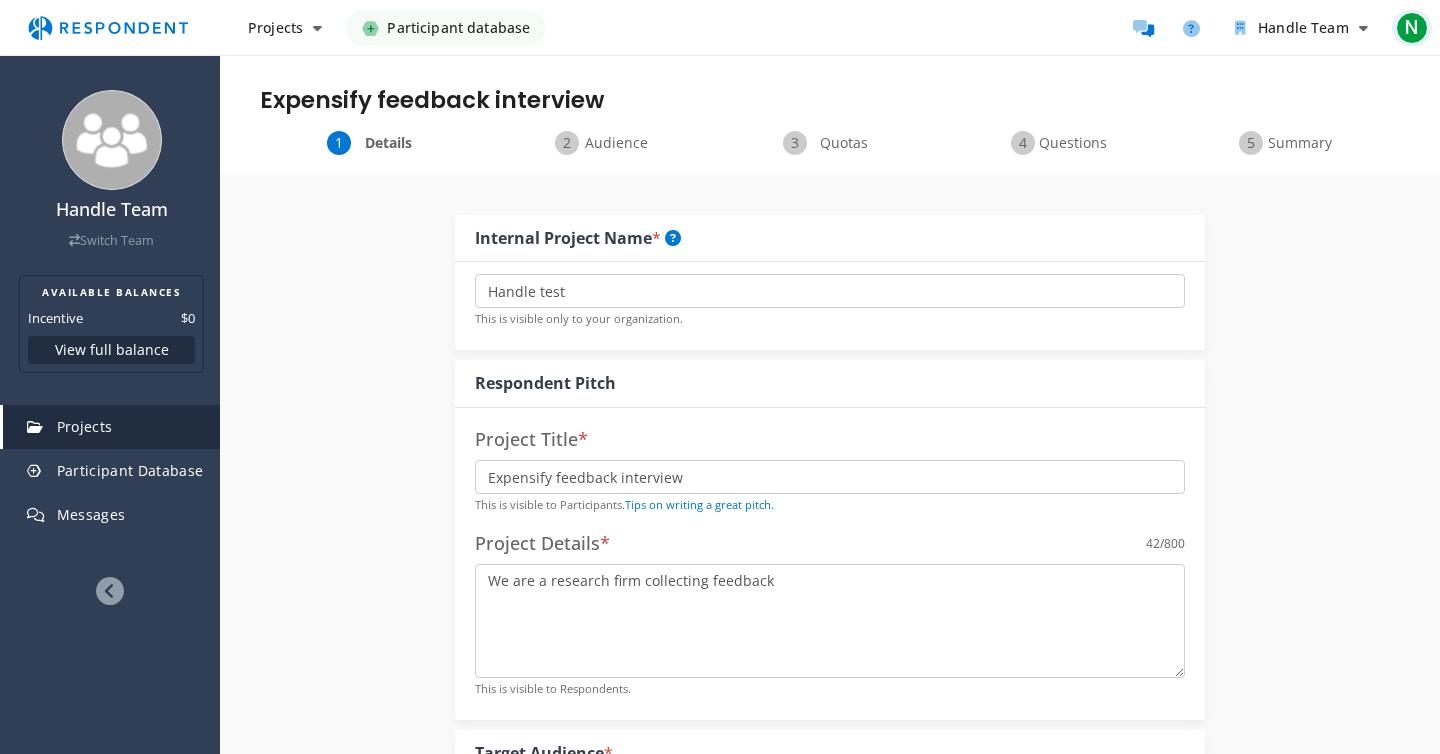 click on "N" at bounding box center [1412, 28] 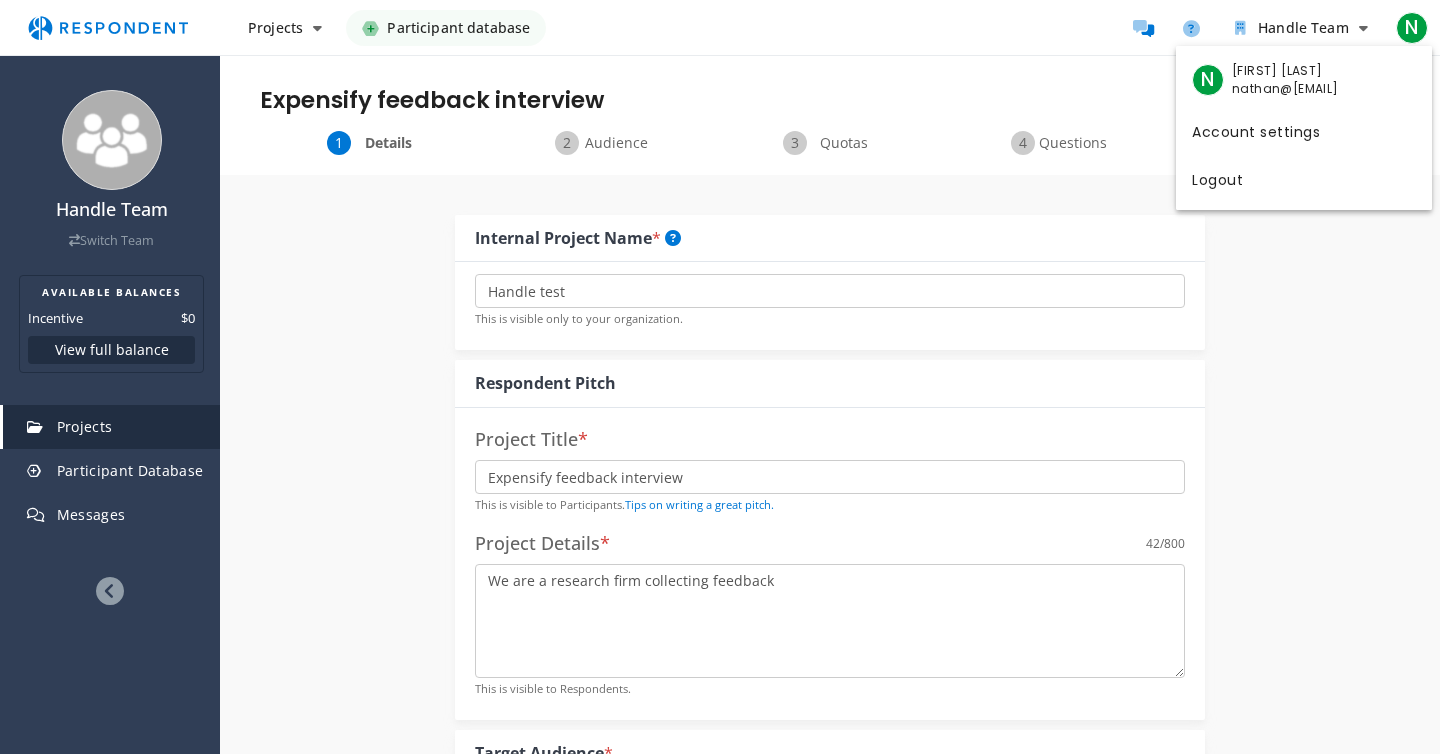 click at bounding box center (720, 377) 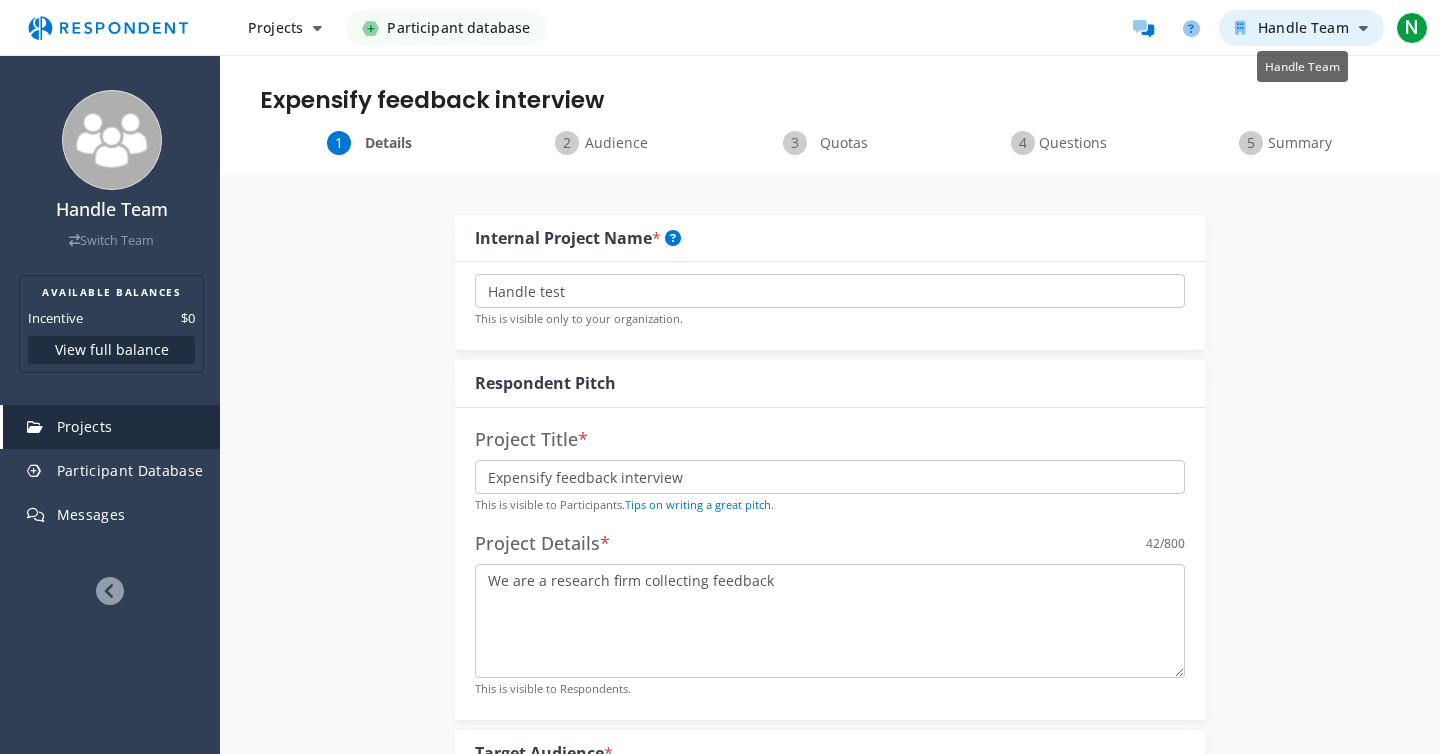 click on "Handle Team" at bounding box center [1303, 27] 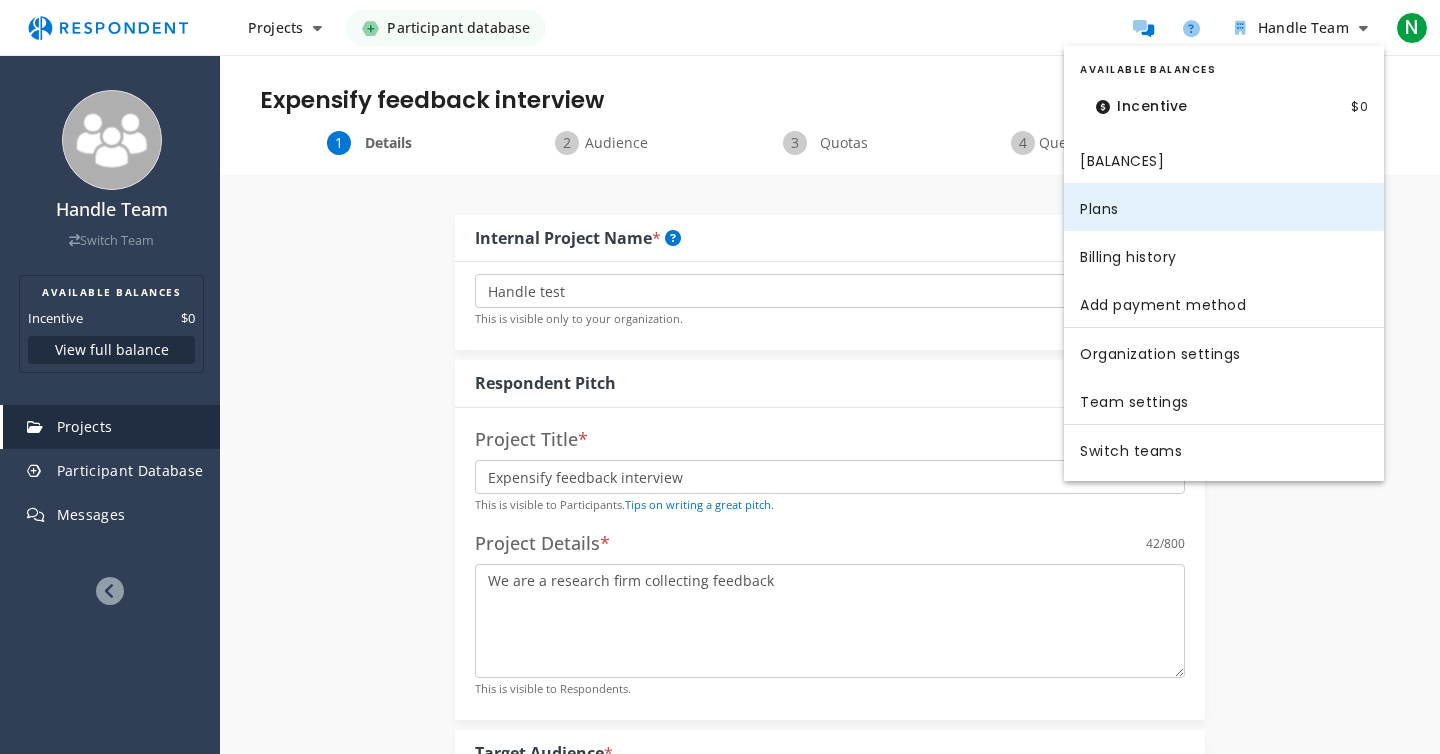 click on "Plans" 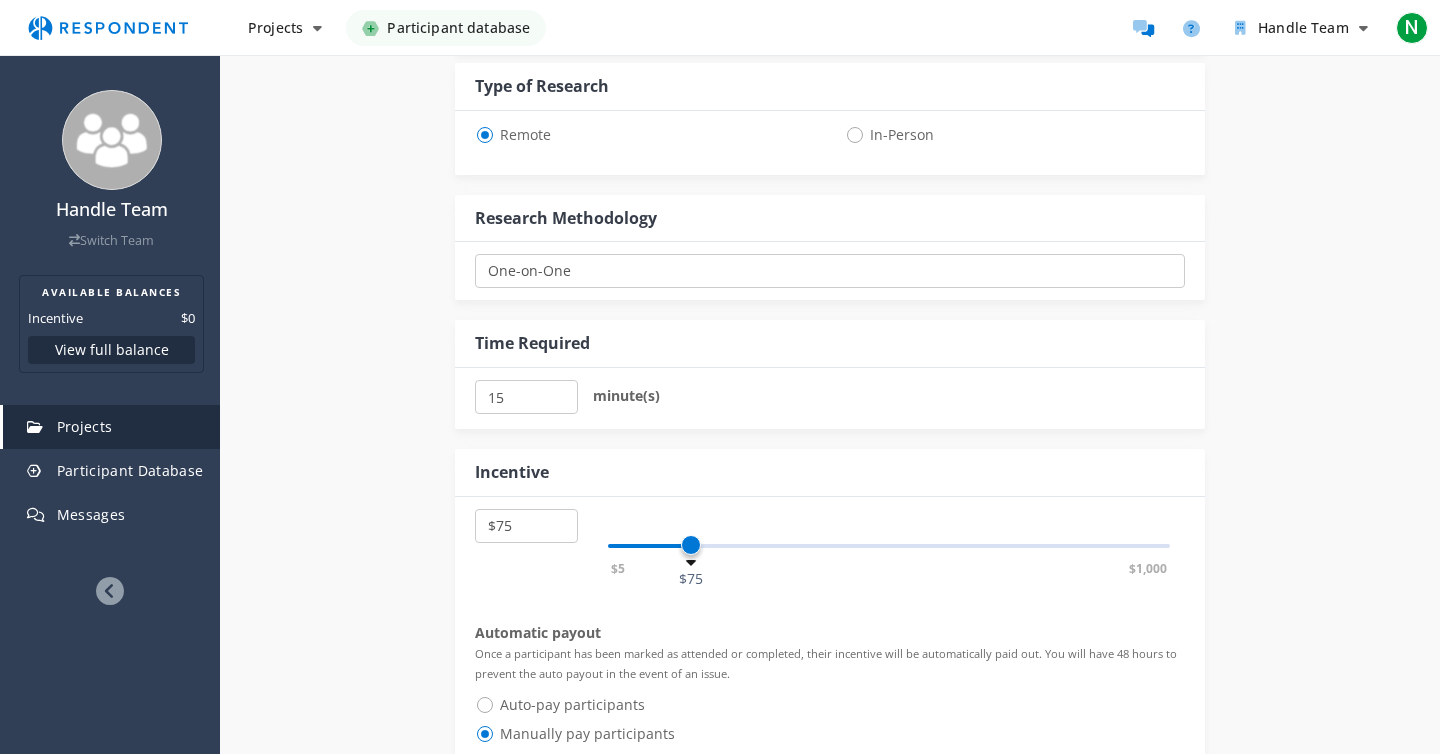 scroll, scrollTop: 789, scrollLeft: 0, axis: vertical 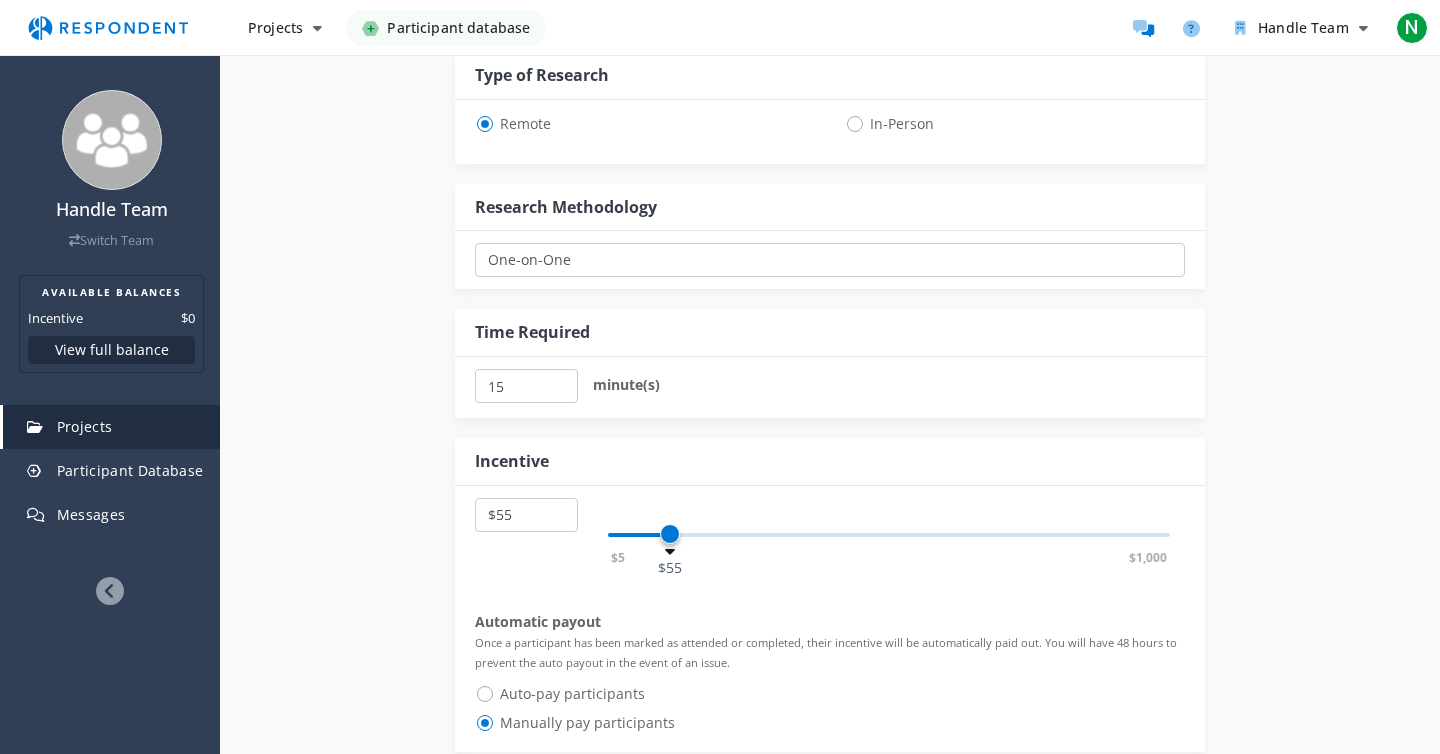 select on "number:50" 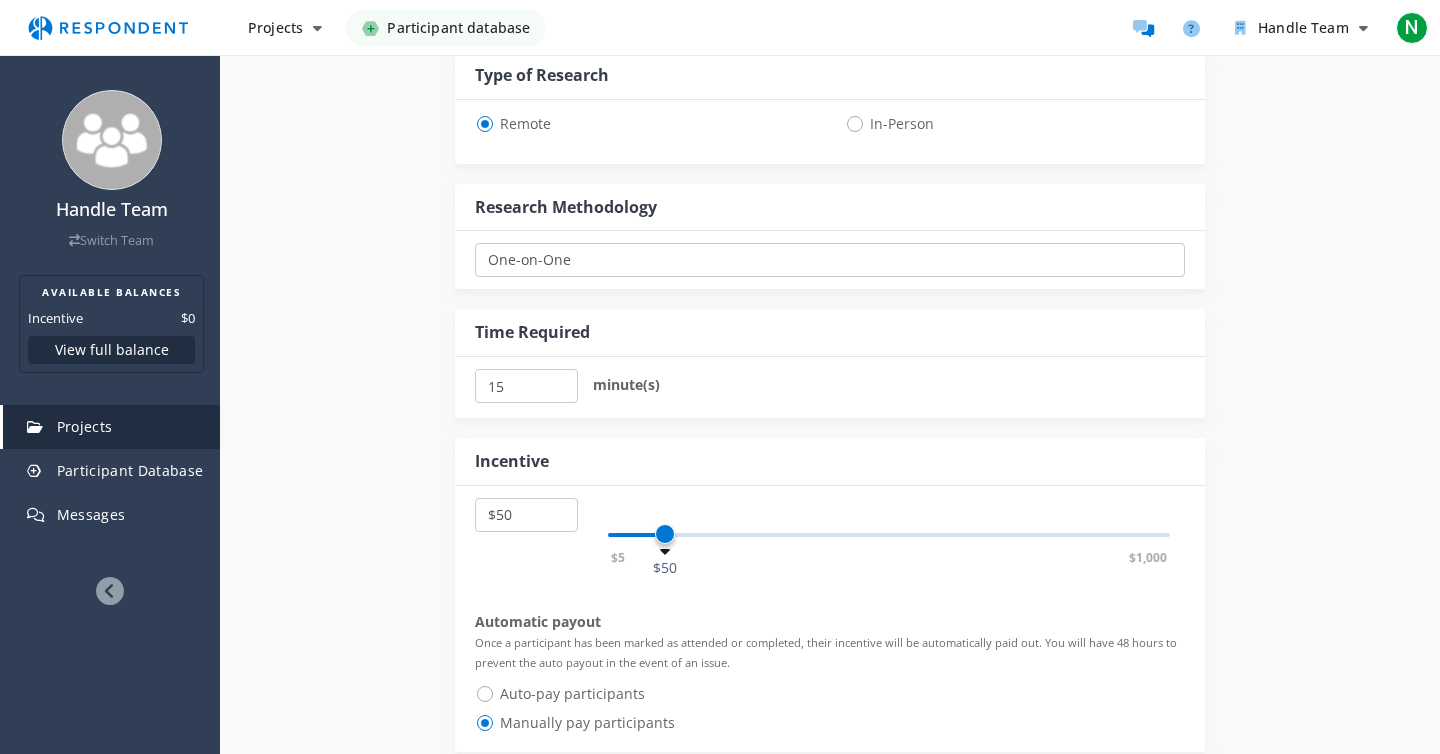 drag, startPoint x: 686, startPoint y: 533, endPoint x: 666, endPoint y: 539, distance: 20.880613 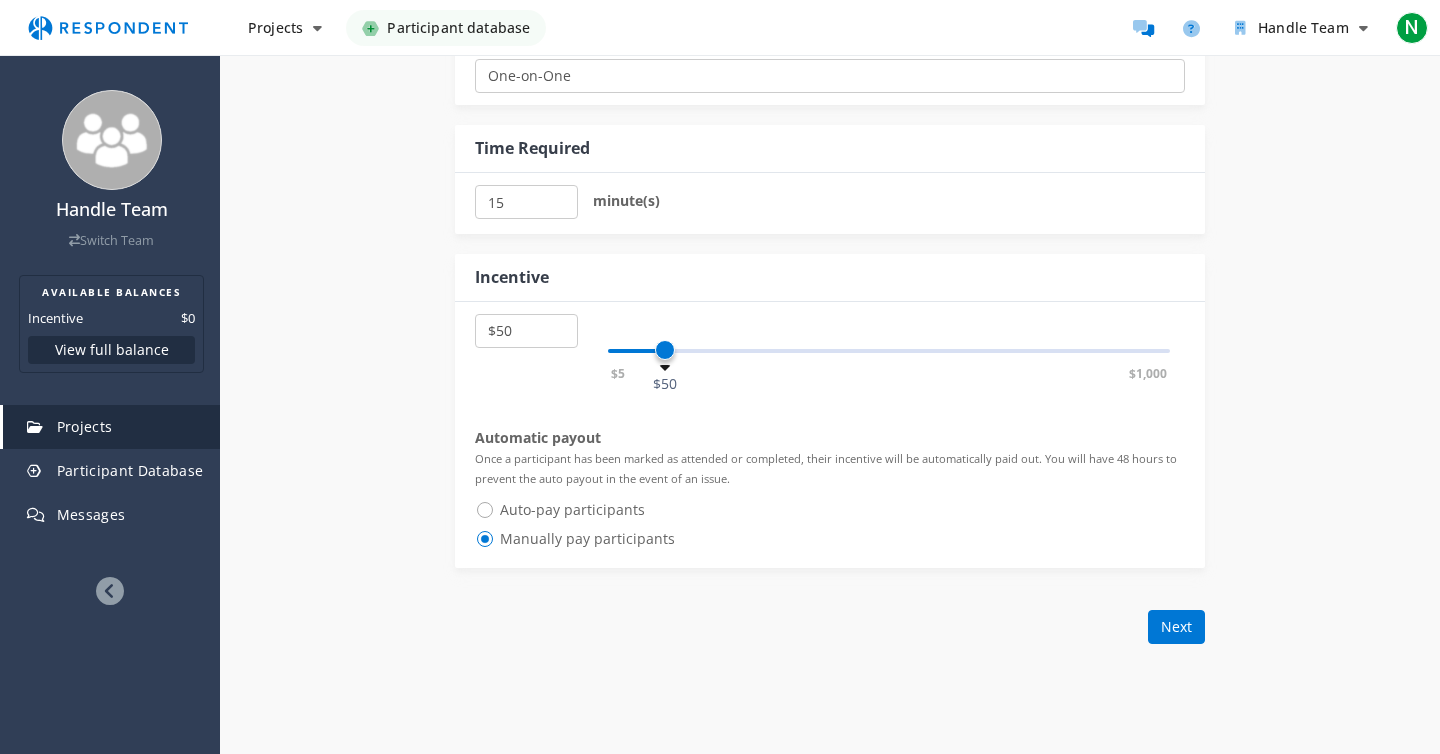 scroll, scrollTop: 974, scrollLeft: 0, axis: vertical 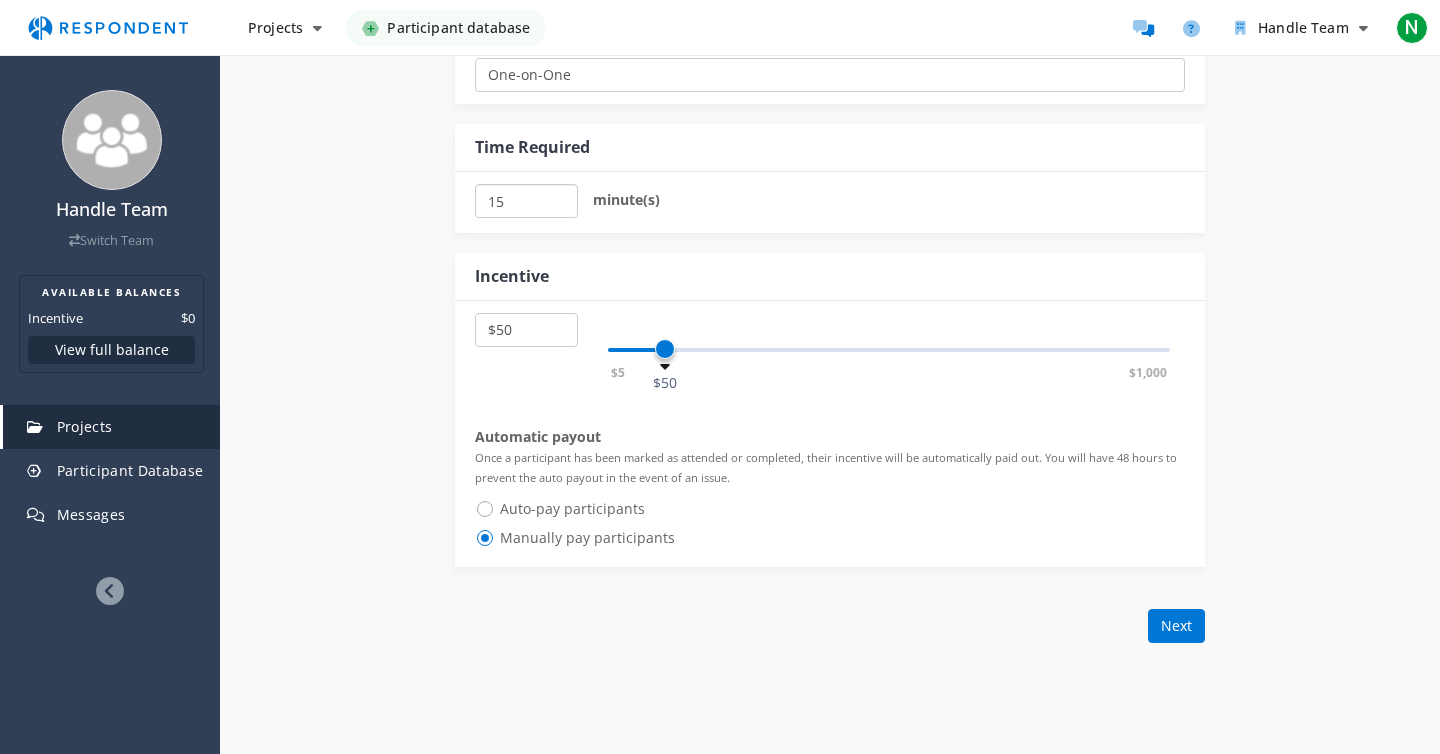 click on "15" at bounding box center [526, 201] 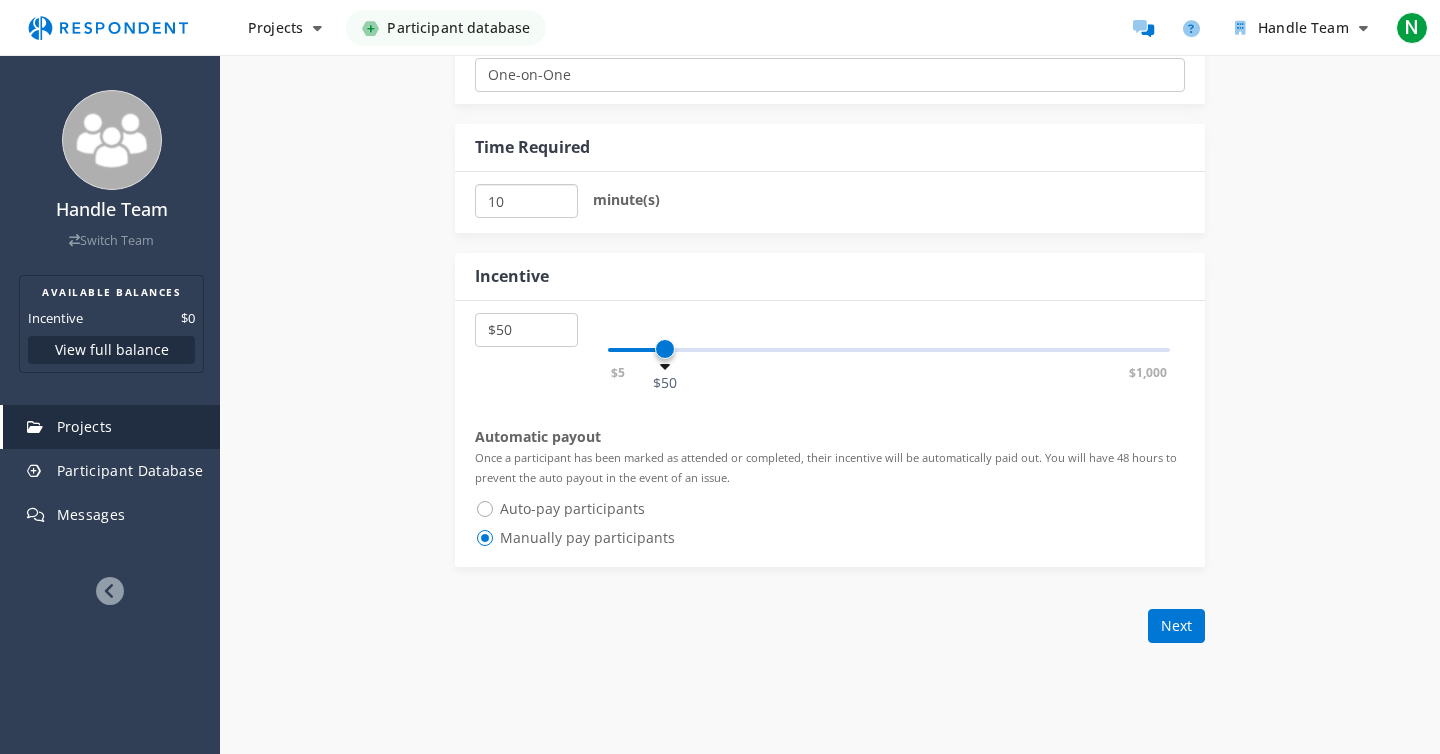 click on "10" at bounding box center [526, 201] 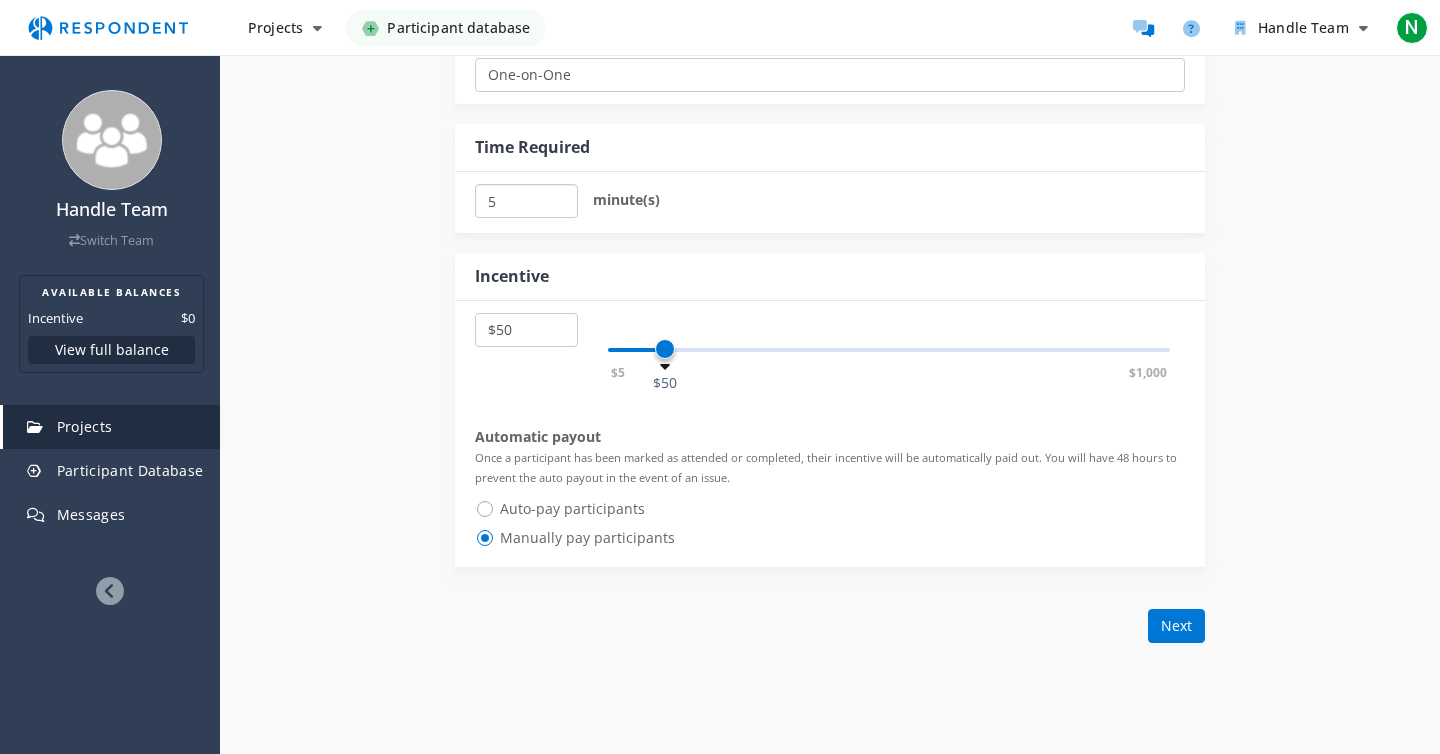 click on "5" at bounding box center (526, 201) 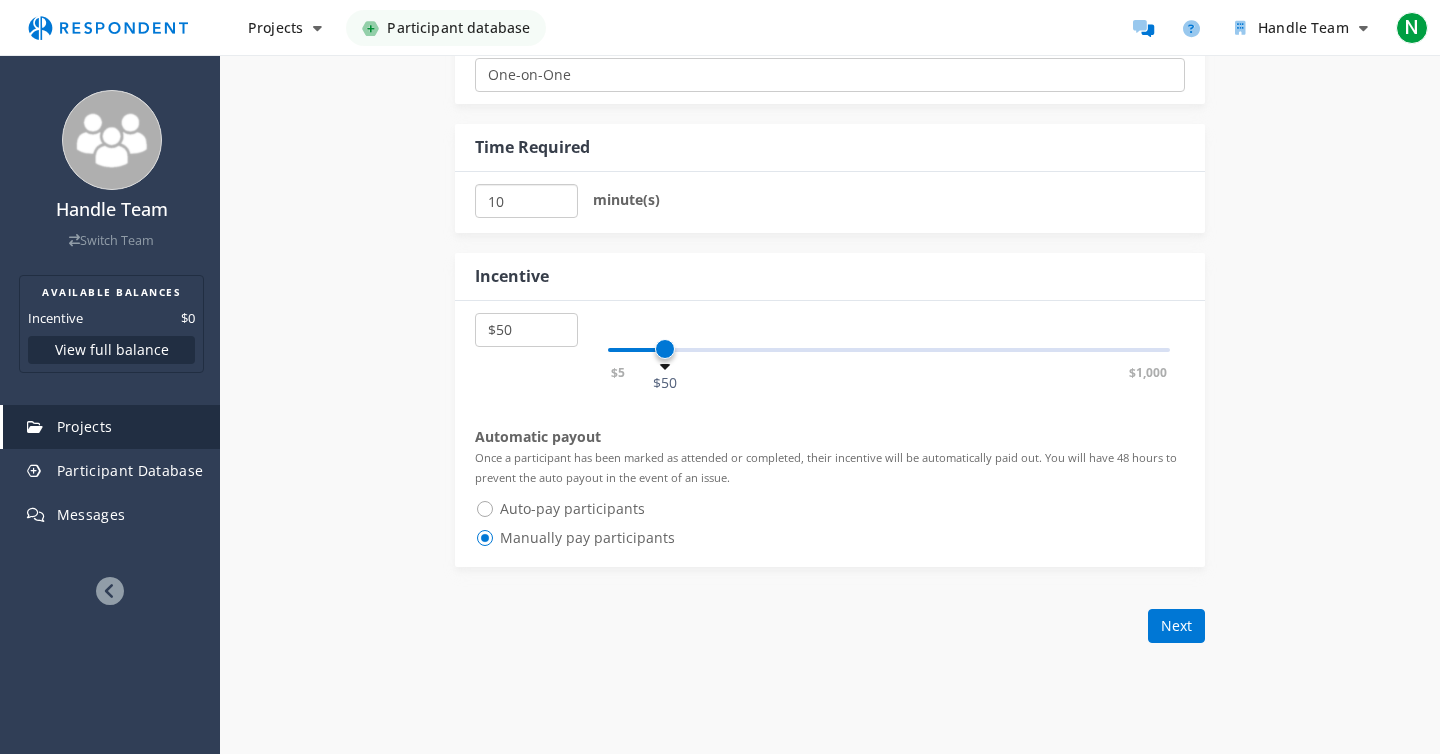 type on "10" 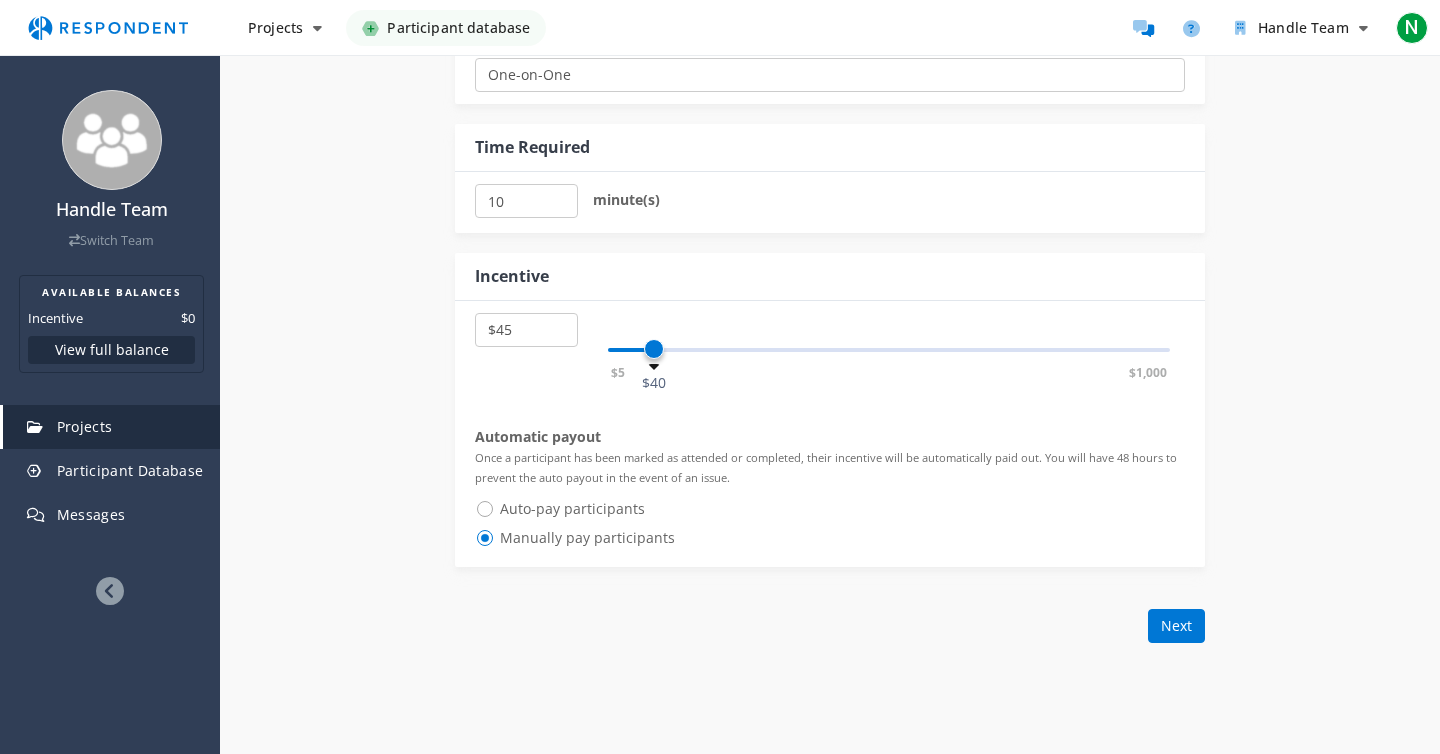 select on "number:50" 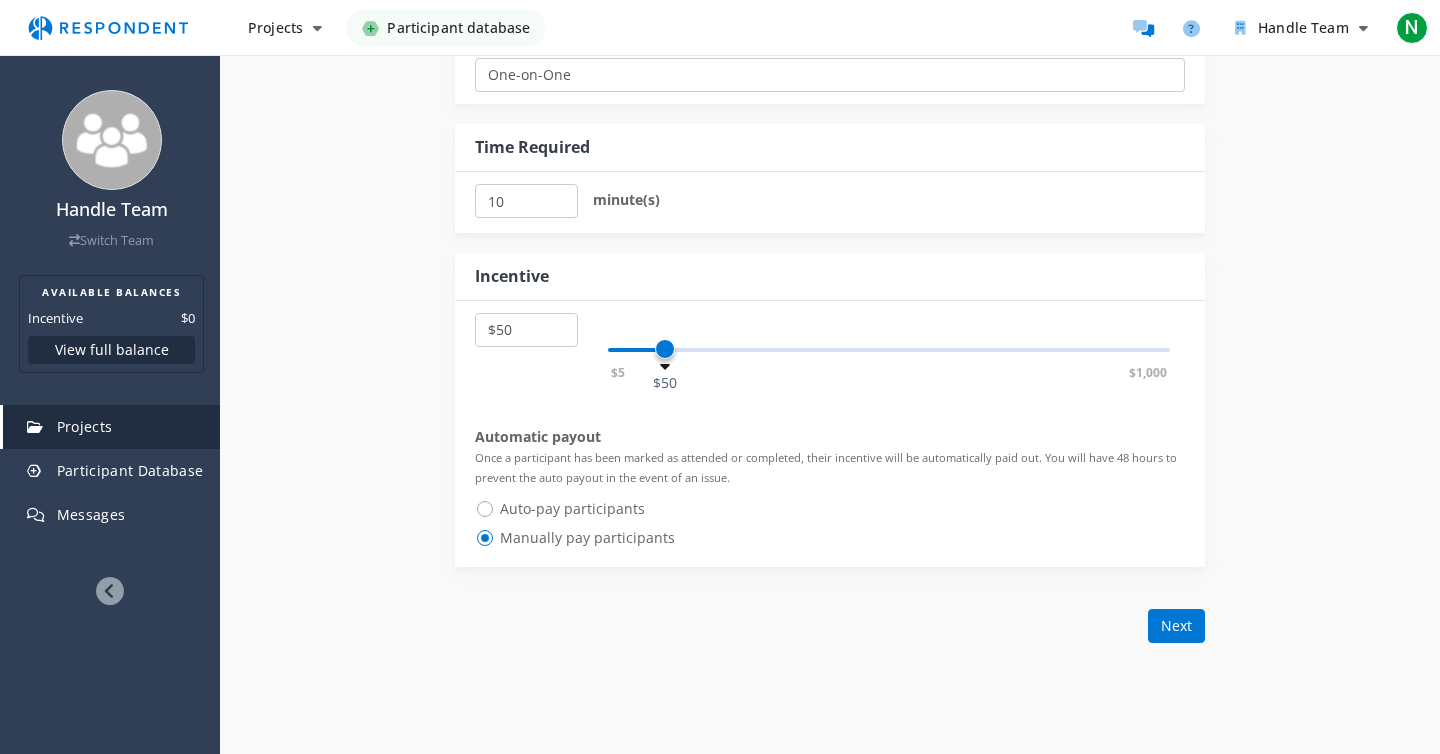 click at bounding box center (665, 349) 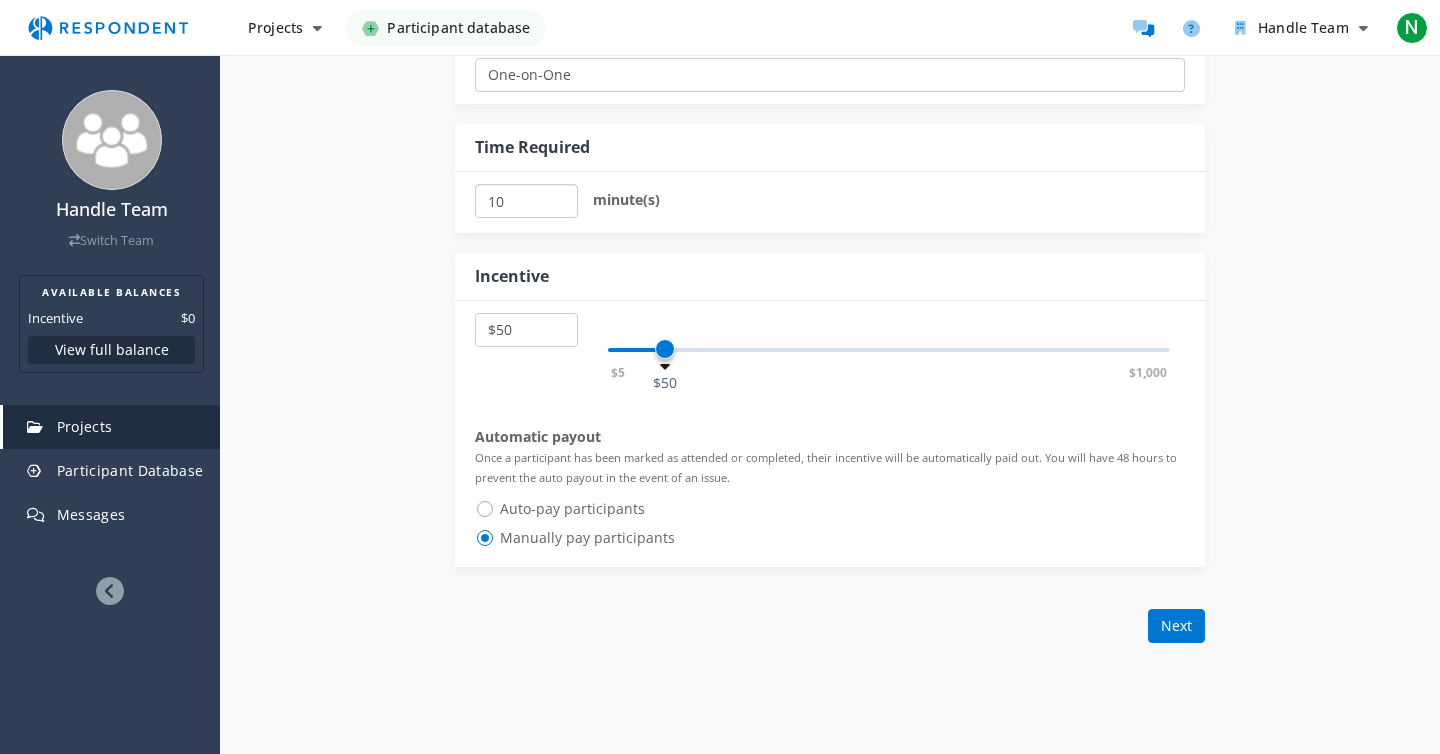 click on "10" at bounding box center [526, 201] 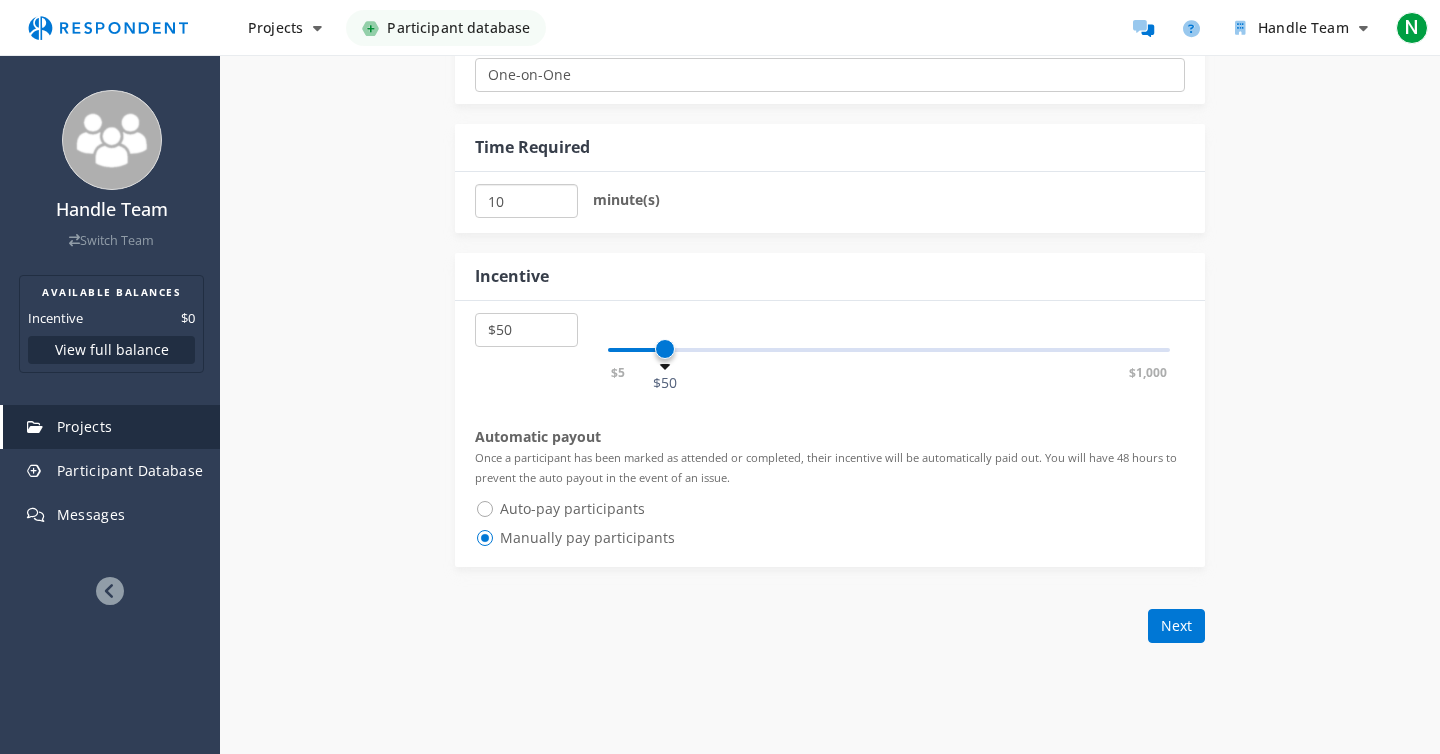 click on "10" at bounding box center [526, 201] 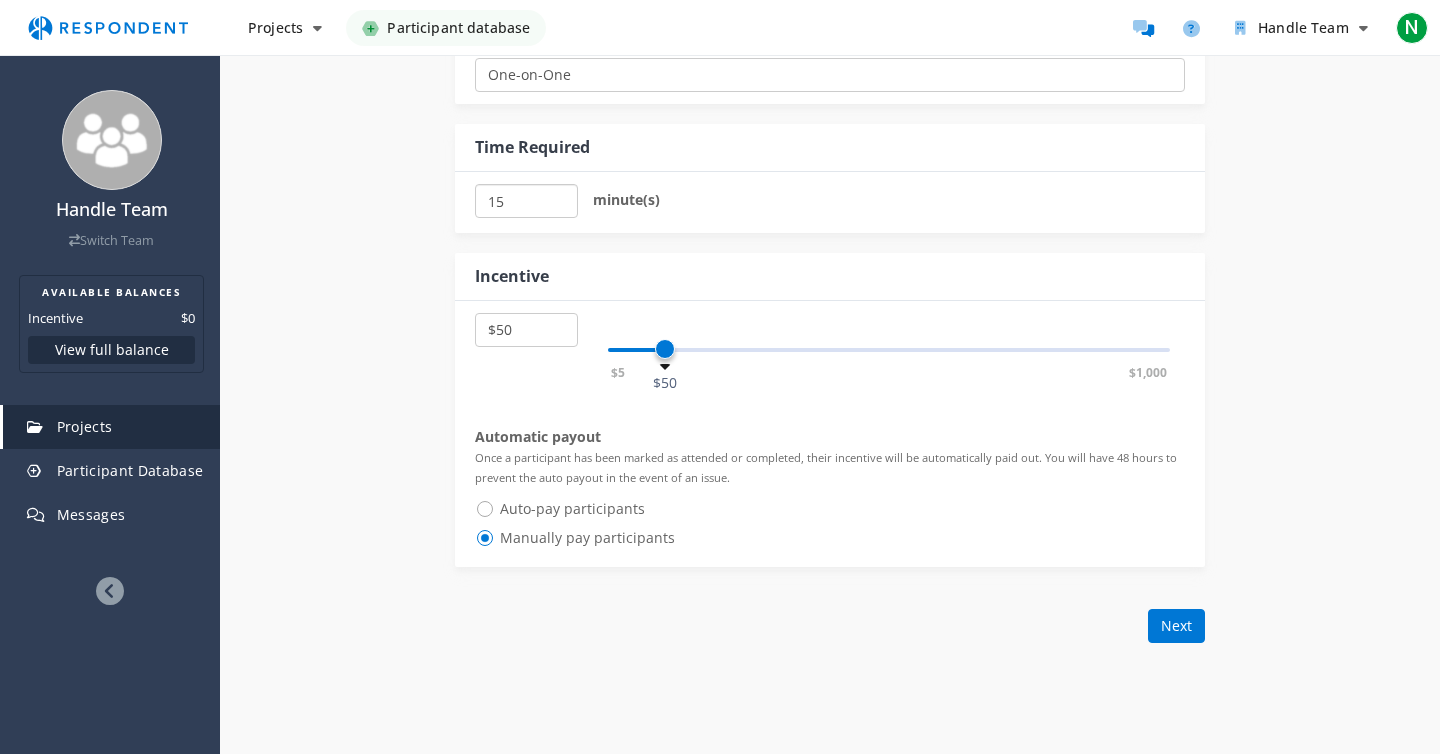 type on "15" 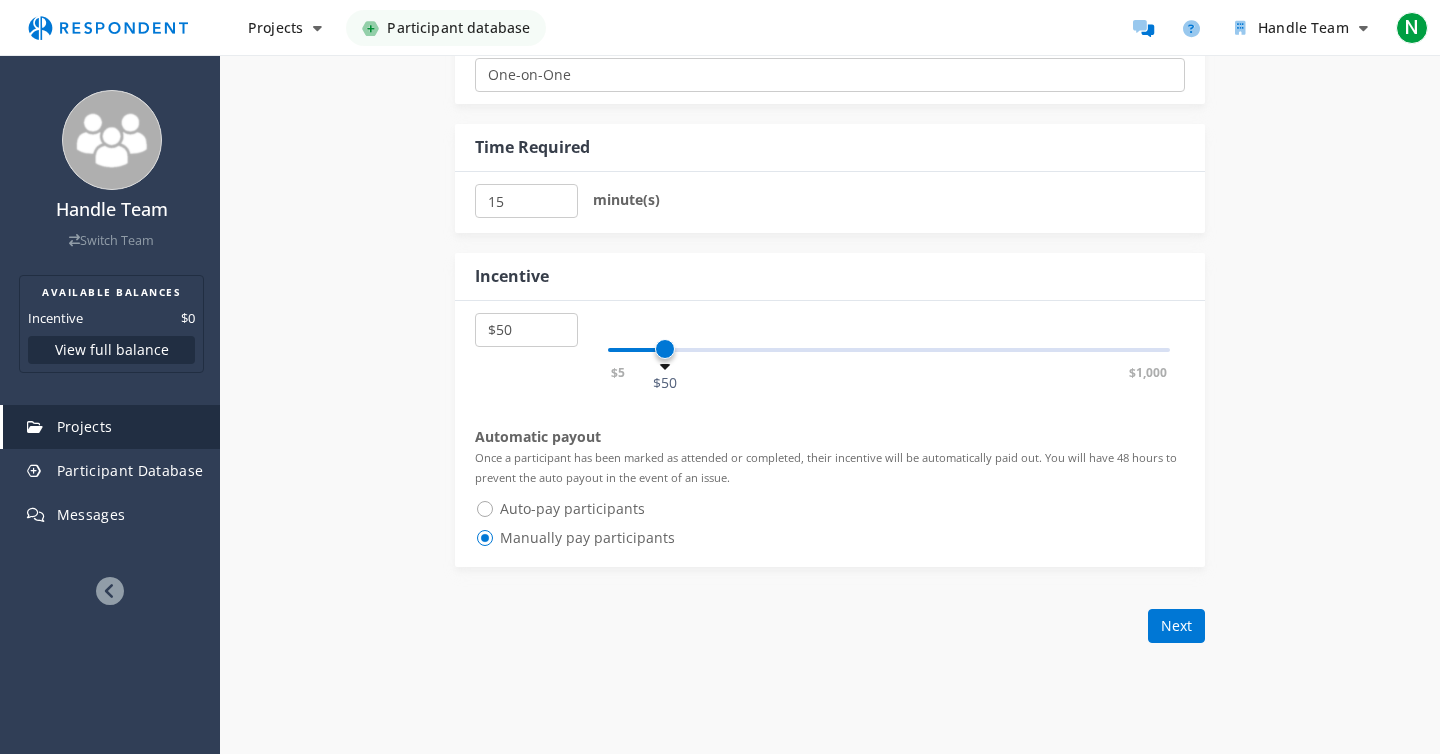 click on "Internal Project Name  *               Handle test      This is visible only to your organization.              Respondent Pitch       Project Title  *     Expensify feedback interview      This is visible to Participants.  Tips on writing a great pitch.             Project Details  *      42   /800        We are a research firm collecting feedback      This is visible to Respondents.                   Target Audience  *                 Industry Professionals (B2B)             General Population (B2C)                       Type of Research             Remote             In-Person                     Research Methodology           One-on-One Focus Group Unmoderated Study Survey Diary Study               Show participants' account email addresses      If participants start the project, we will share their account email addresses with you so that you can verify that they have completed the unmoderated study on the platform of your choice.  Learn more...                           Time Required" at bounding box center [830, -91] 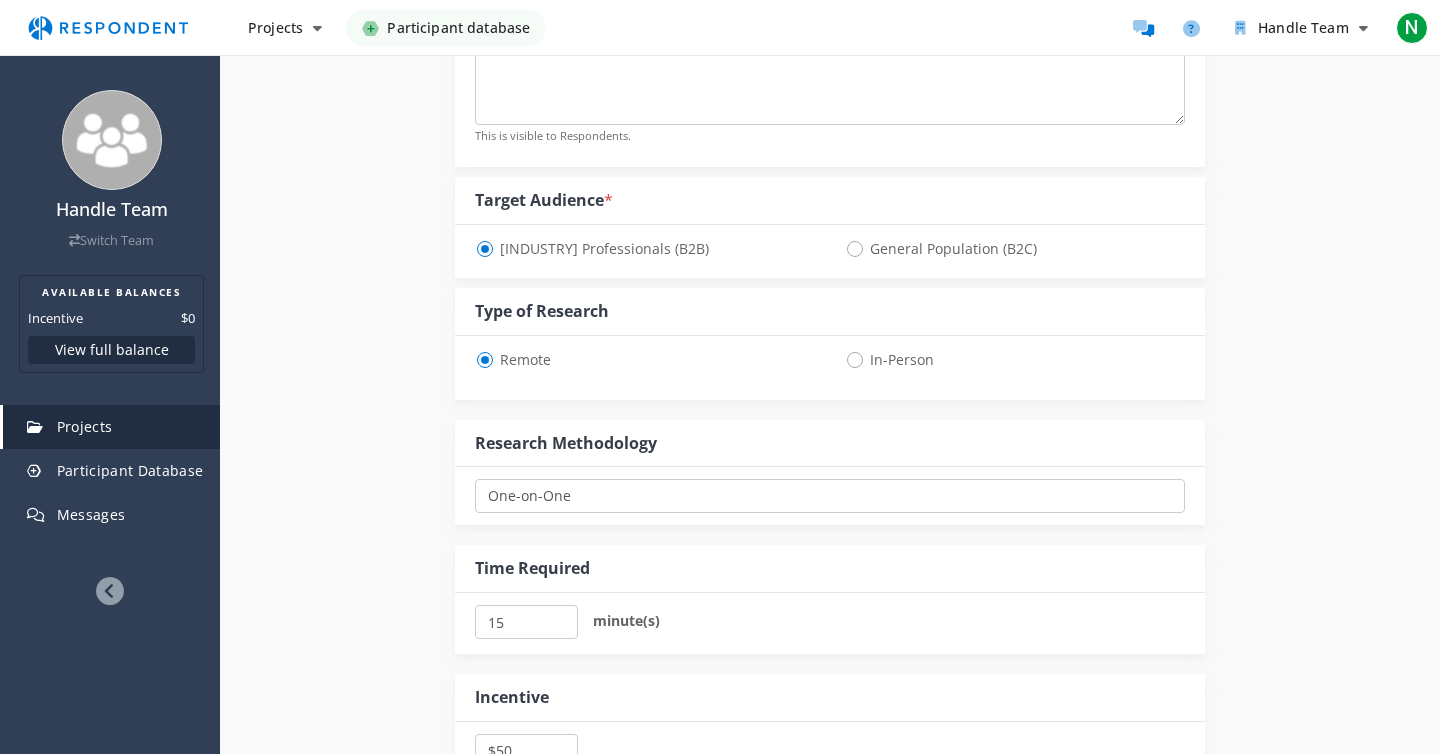 scroll, scrollTop: 557, scrollLeft: 0, axis: vertical 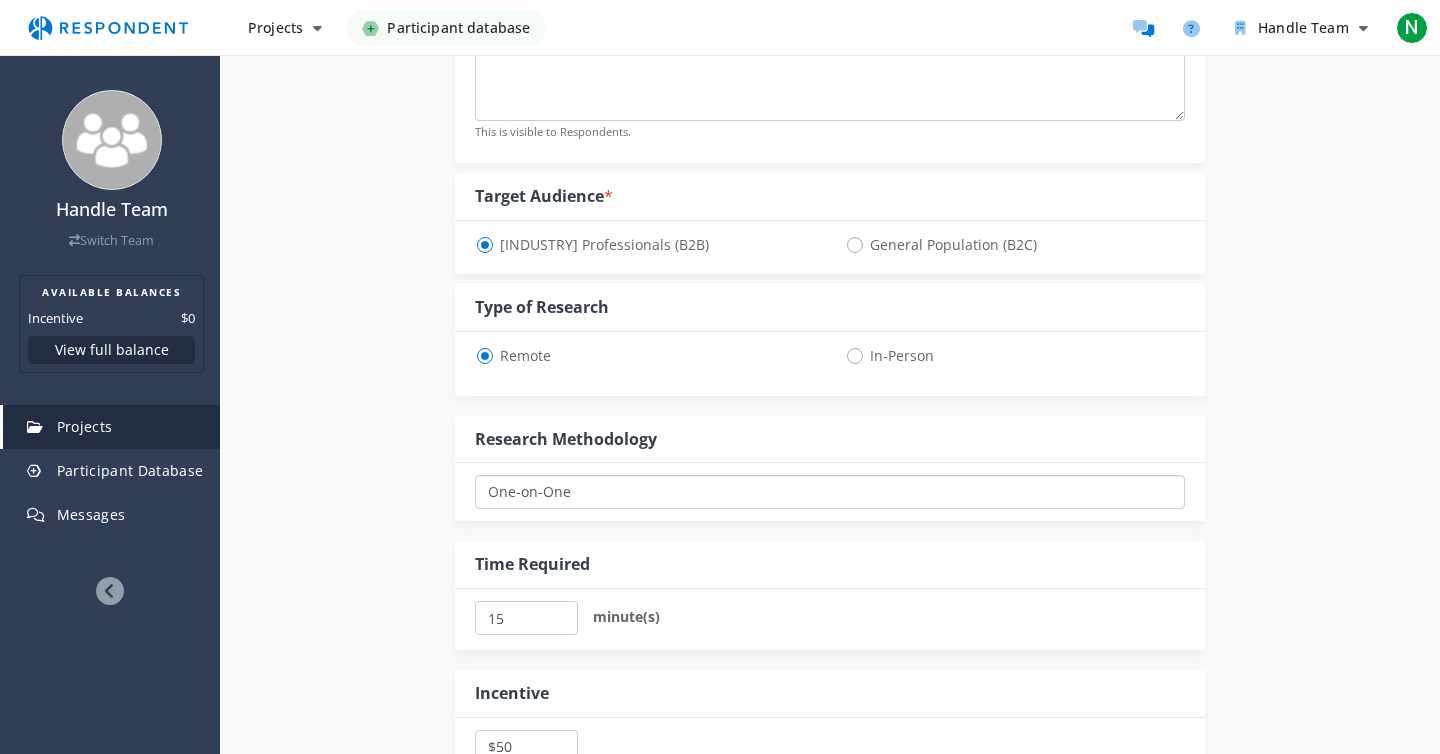 click on "One-on-One Focus Group Unmoderated Study Survey Diary Study" at bounding box center (830, 492) 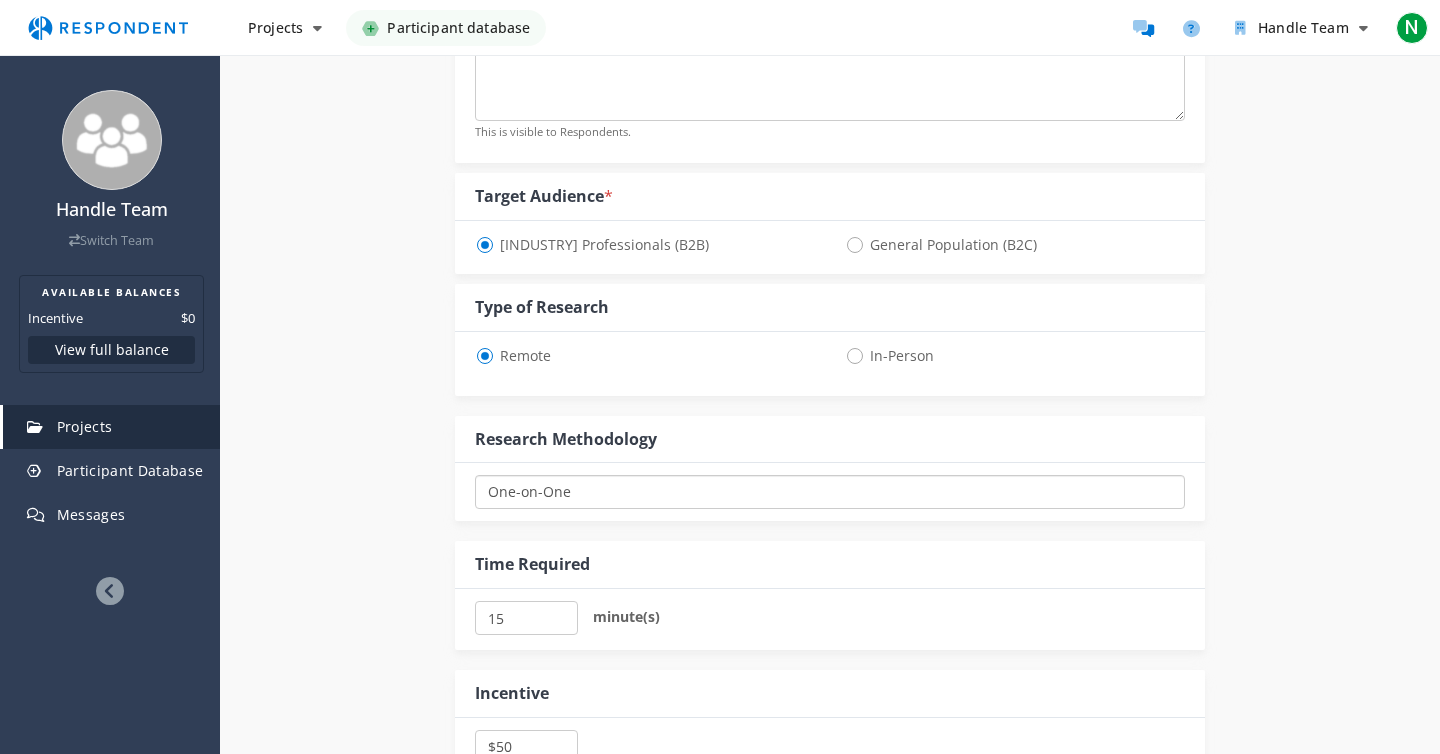 select on "number:4" 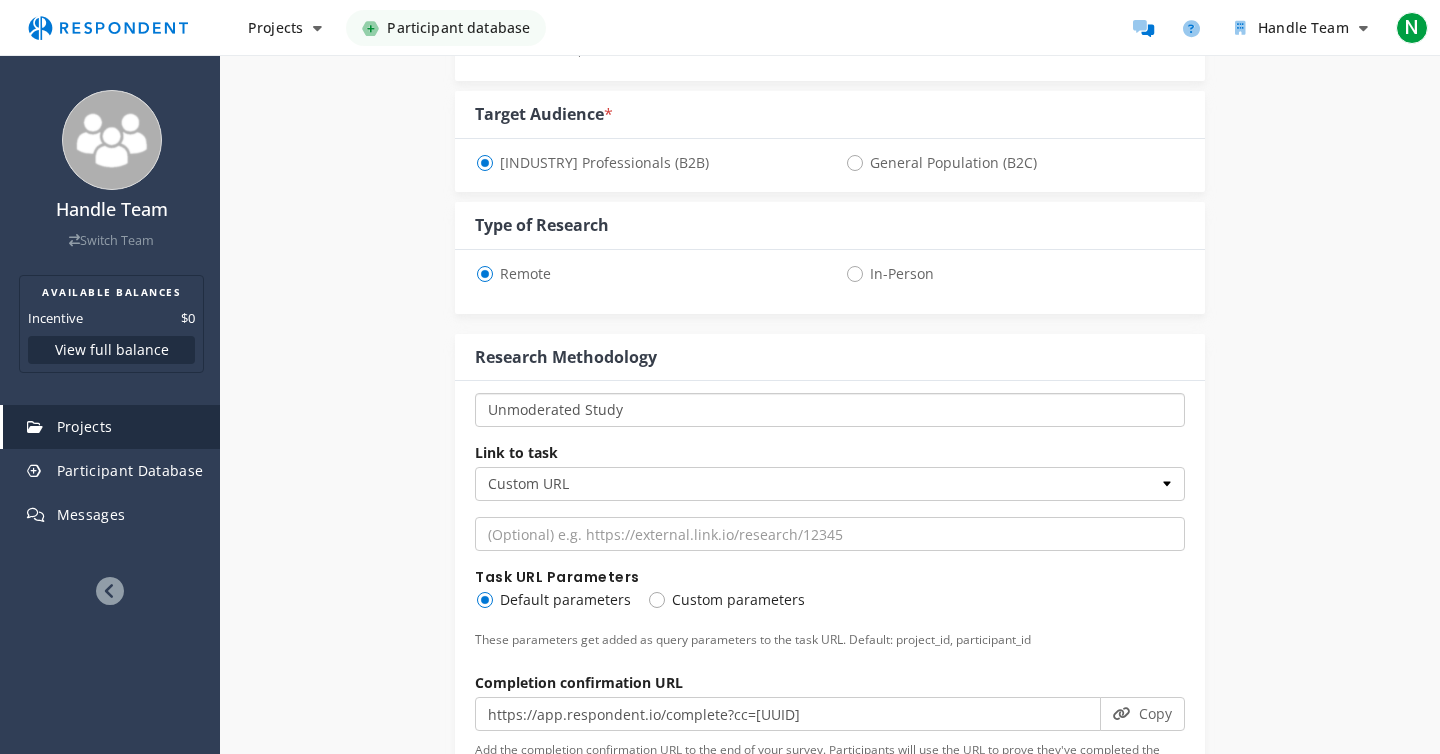 scroll, scrollTop: 643, scrollLeft: 0, axis: vertical 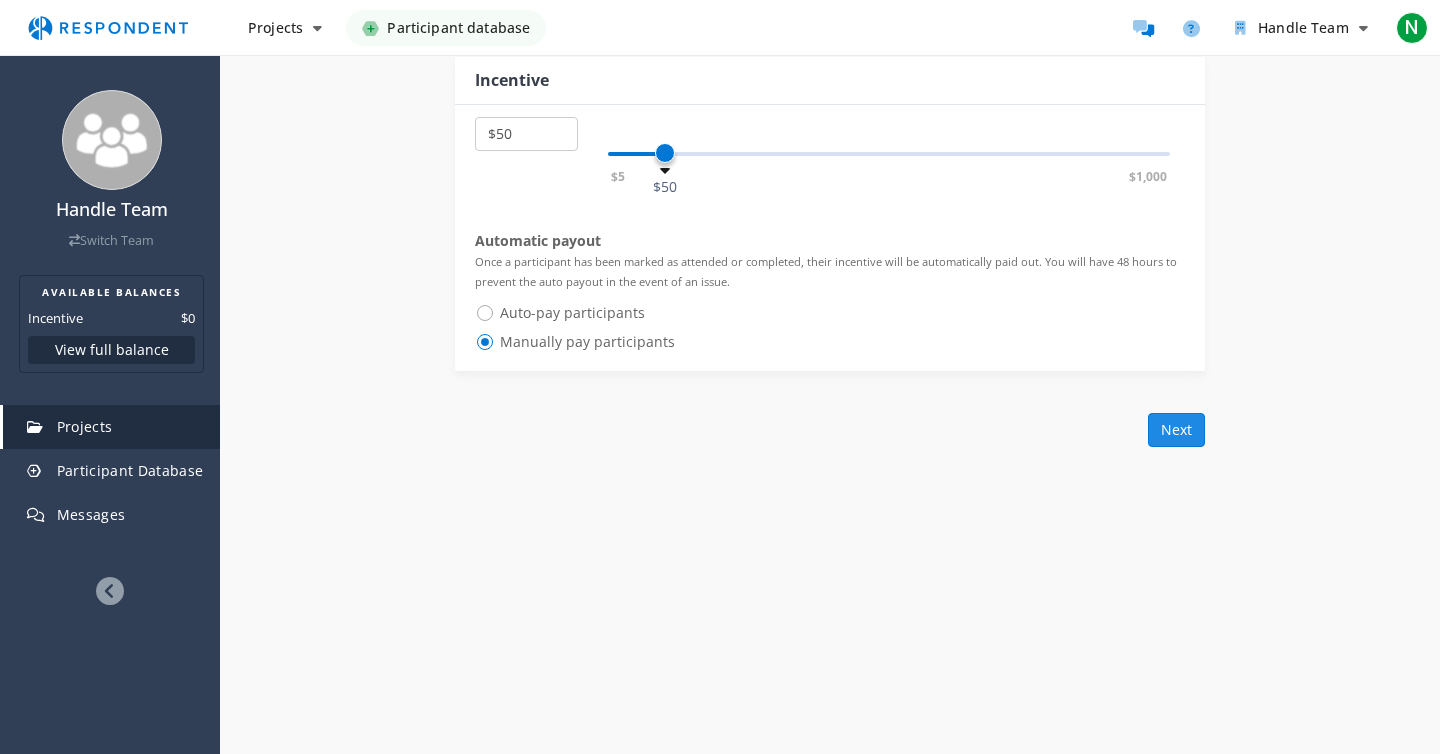 click on "Next" 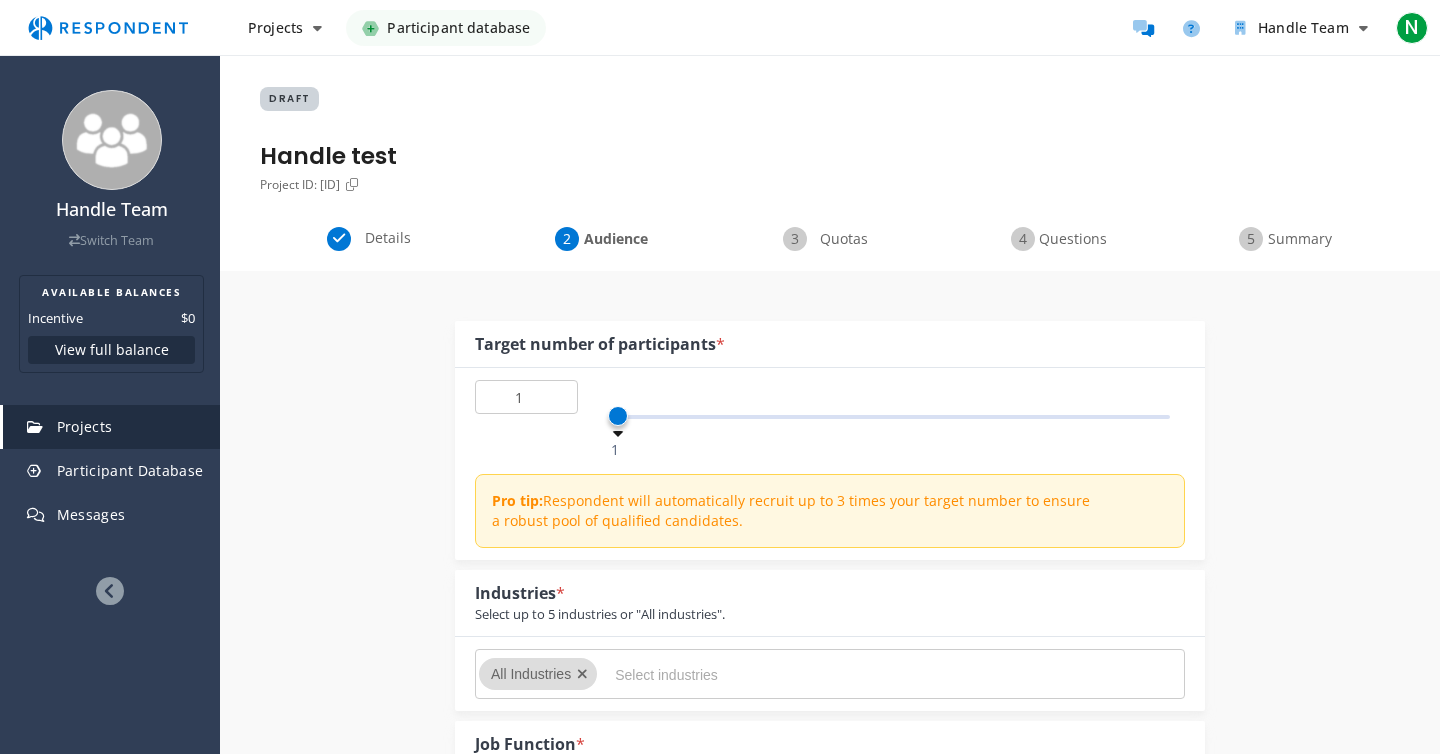 scroll, scrollTop: 33, scrollLeft: 0, axis: vertical 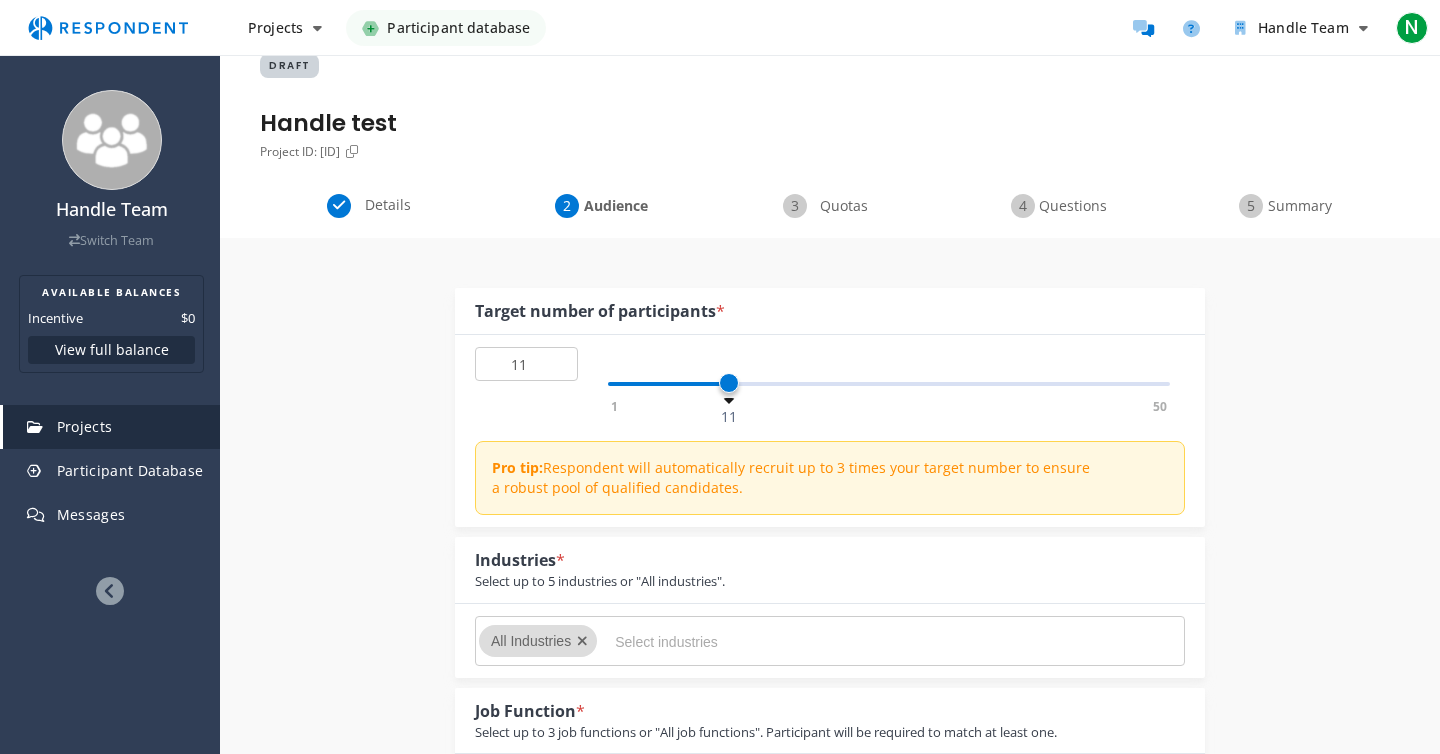 type on "10" 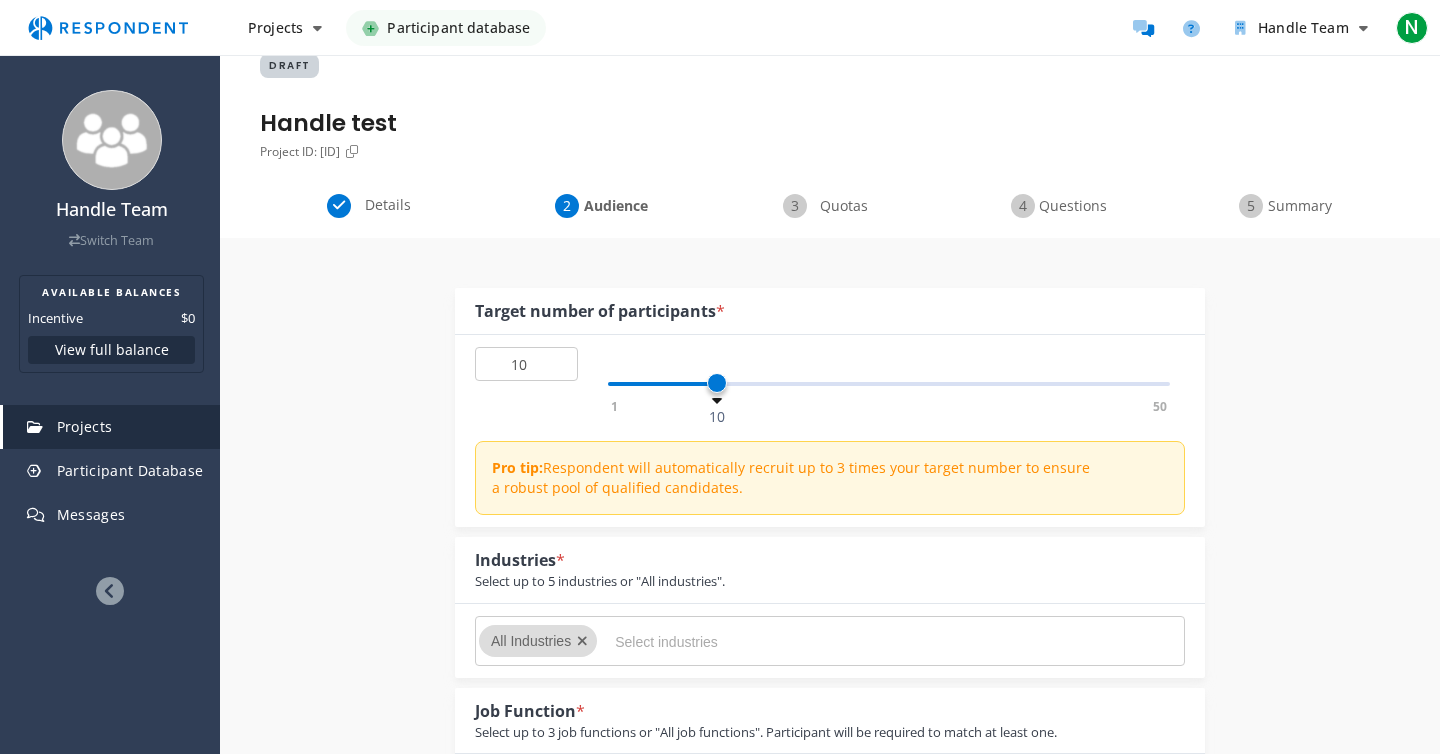 drag, startPoint x: 622, startPoint y: 380, endPoint x: 721, endPoint y: 386, distance: 99.18165 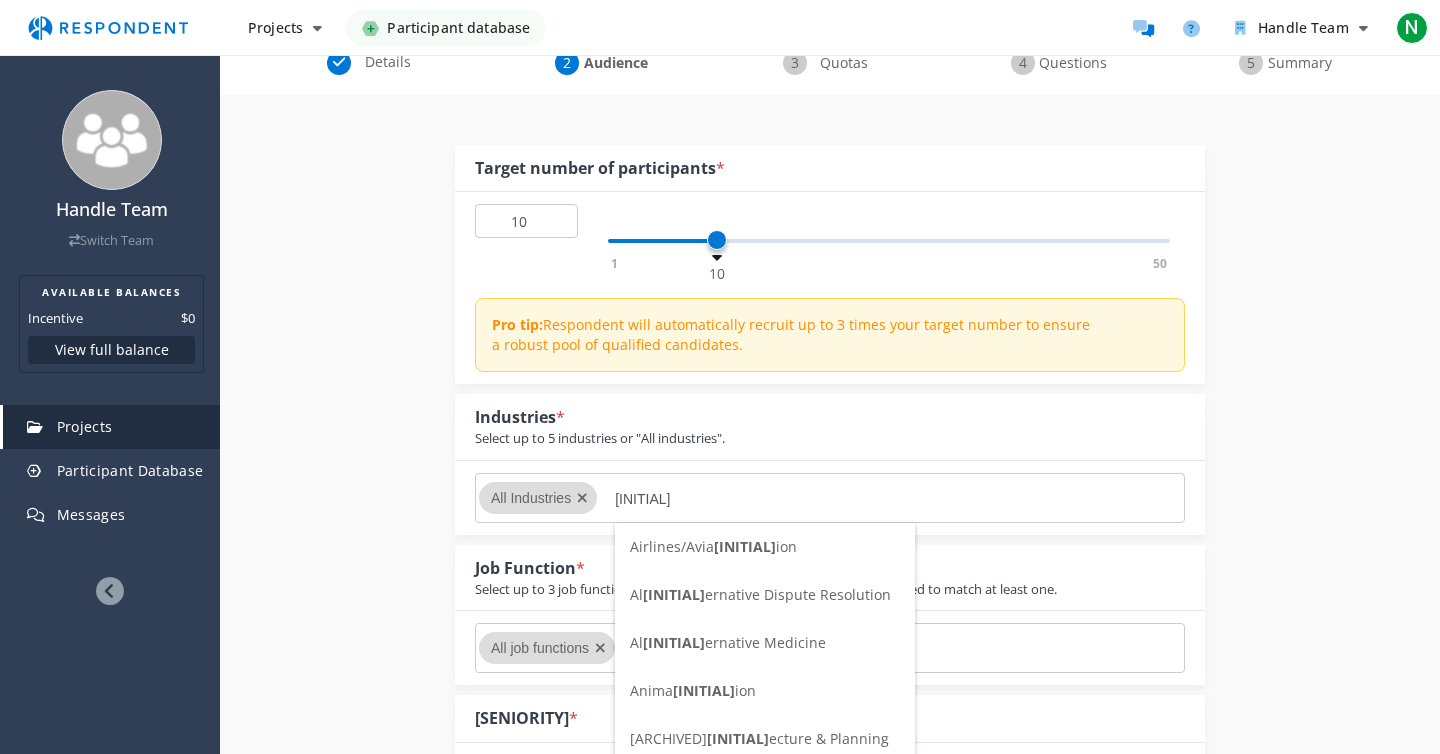 scroll, scrollTop: 0, scrollLeft: 0, axis: both 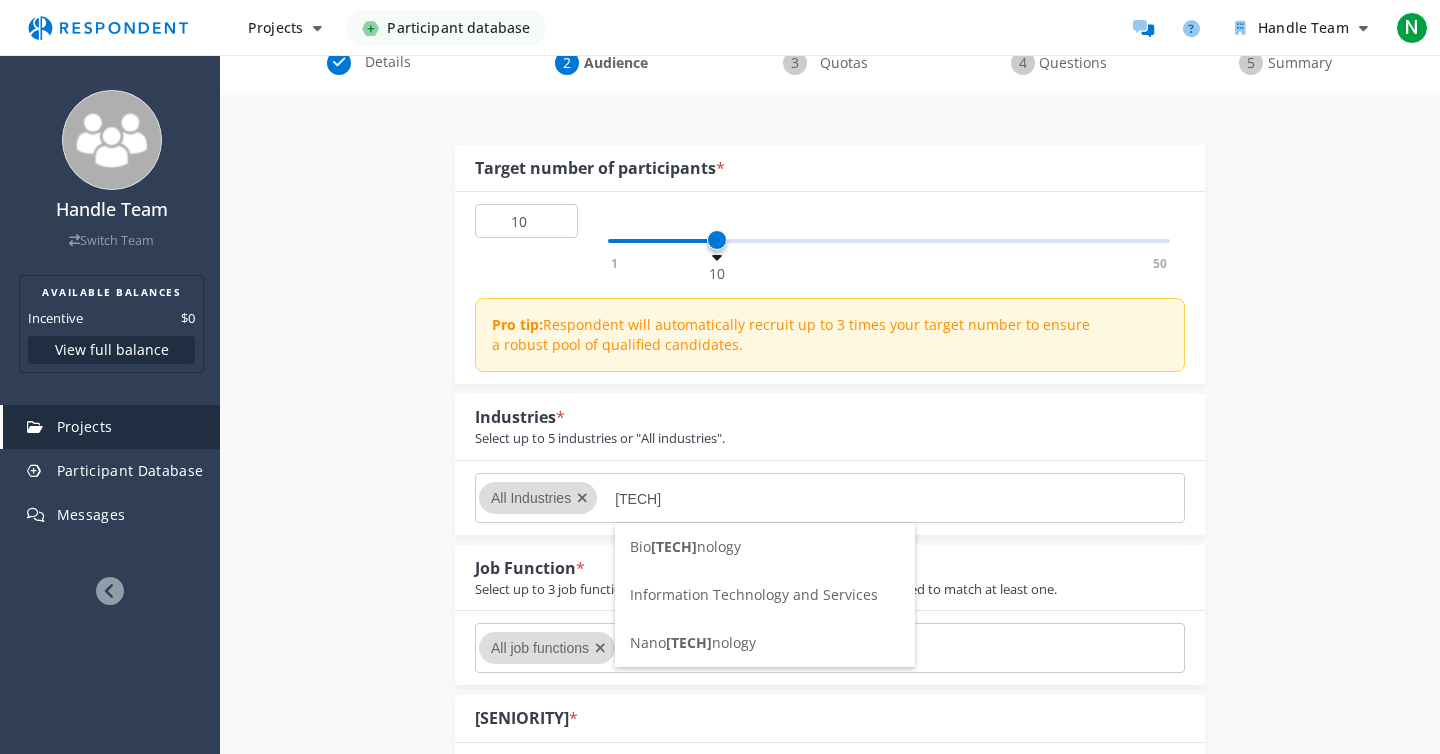 type on "[TECH]" 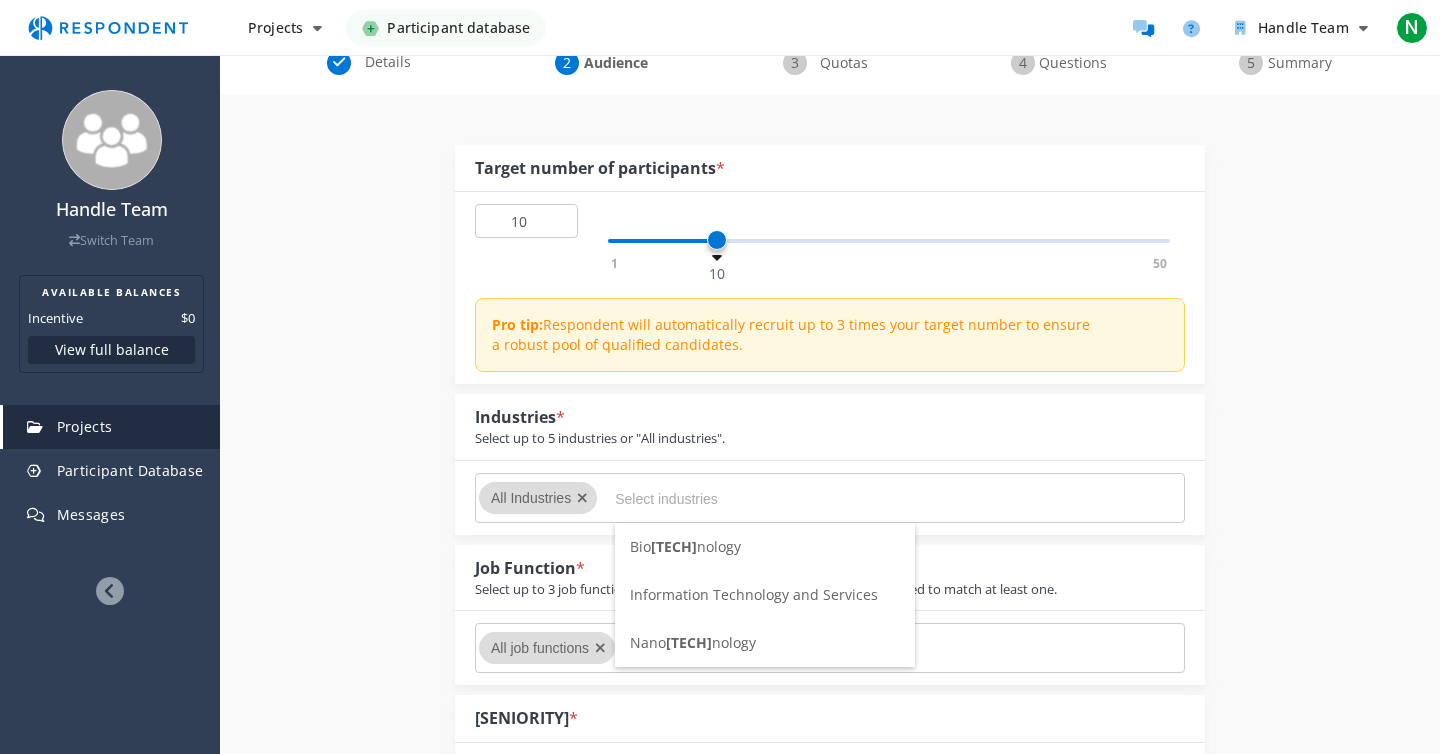 scroll, scrollTop: 176, scrollLeft: 0, axis: vertical 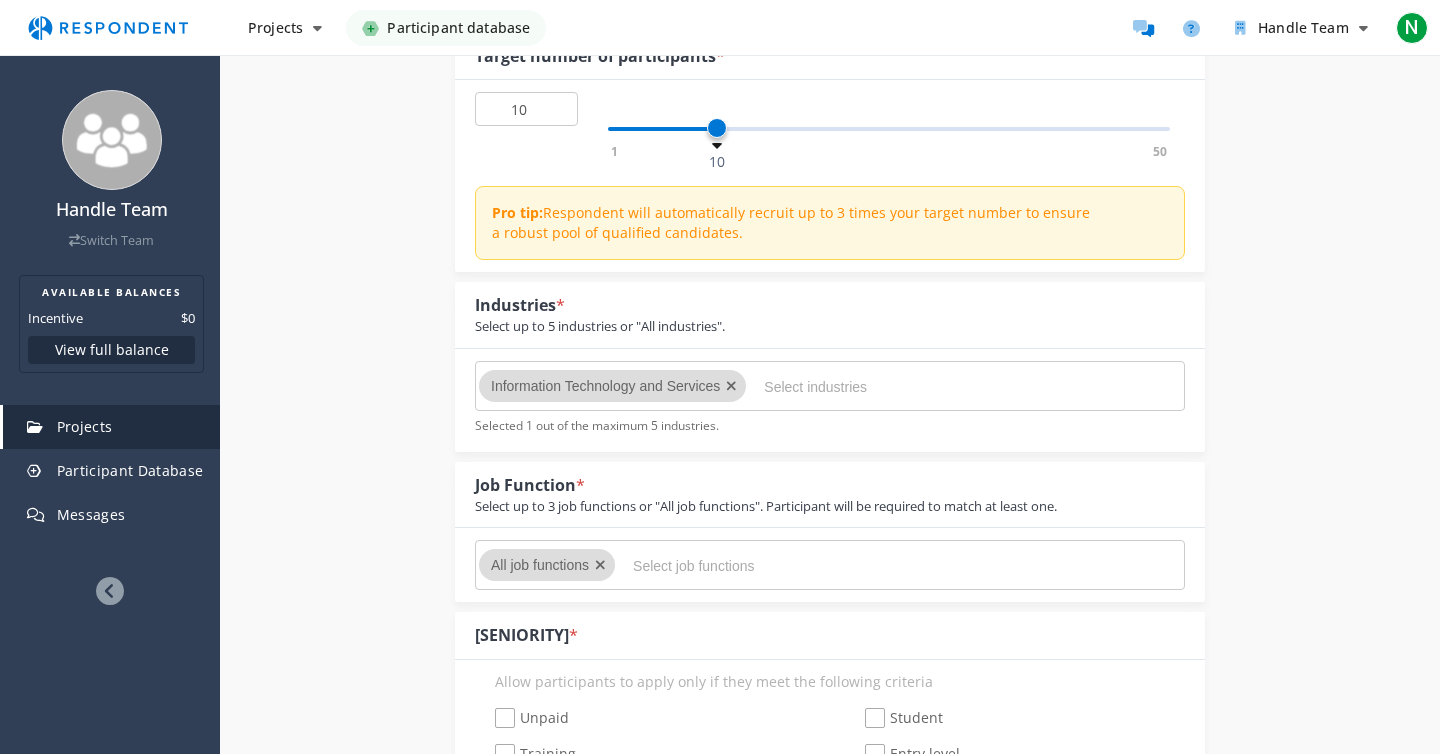 click at bounding box center [783, 566] 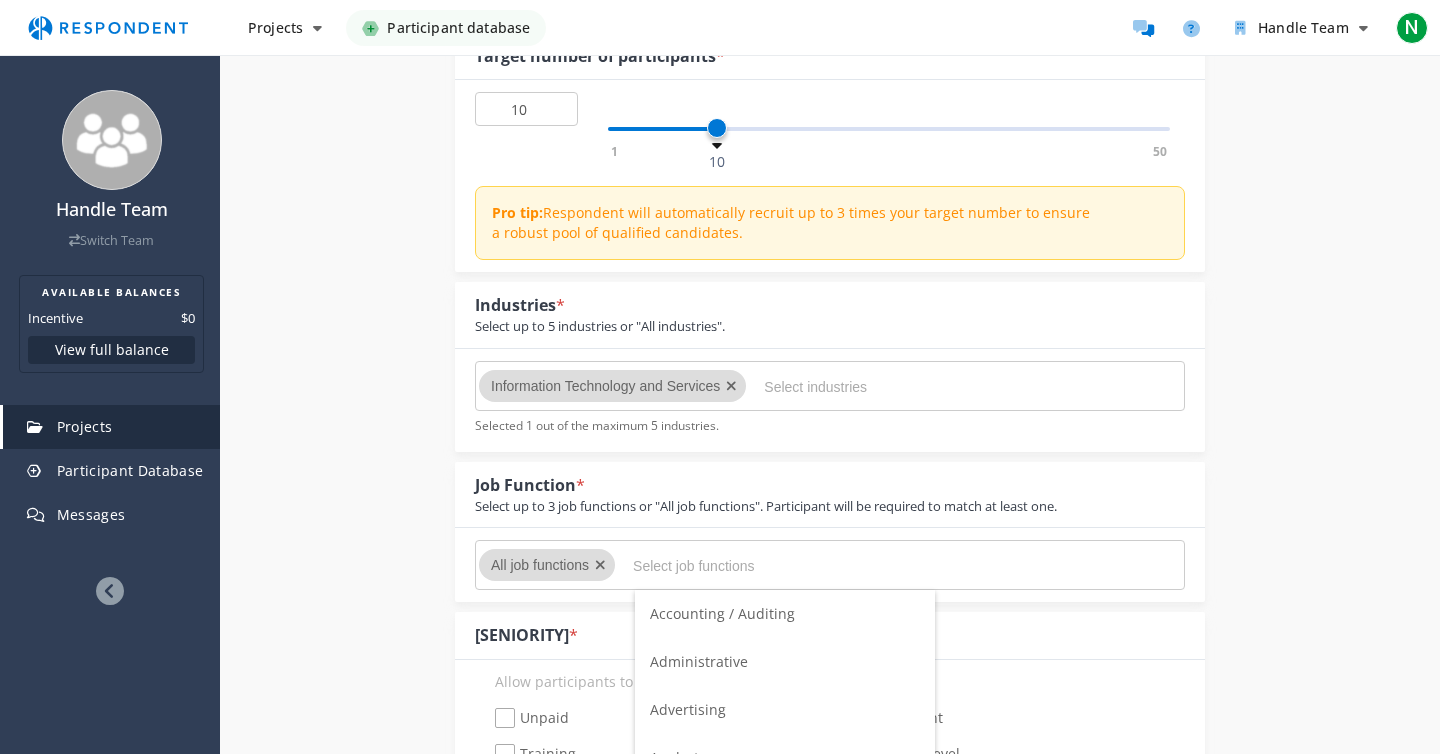 scroll, scrollTop: 0, scrollLeft: 0, axis: both 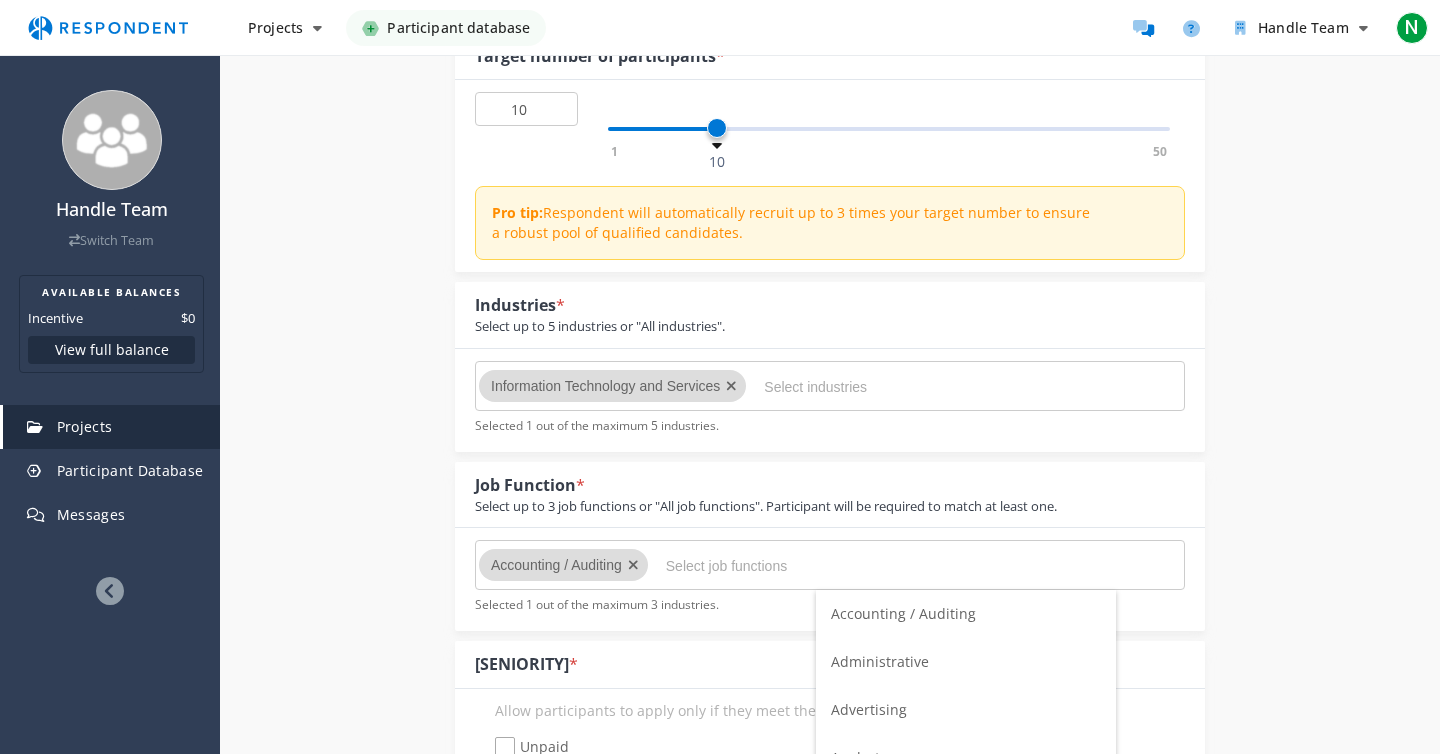 click on "Administrative" at bounding box center (880, 661) 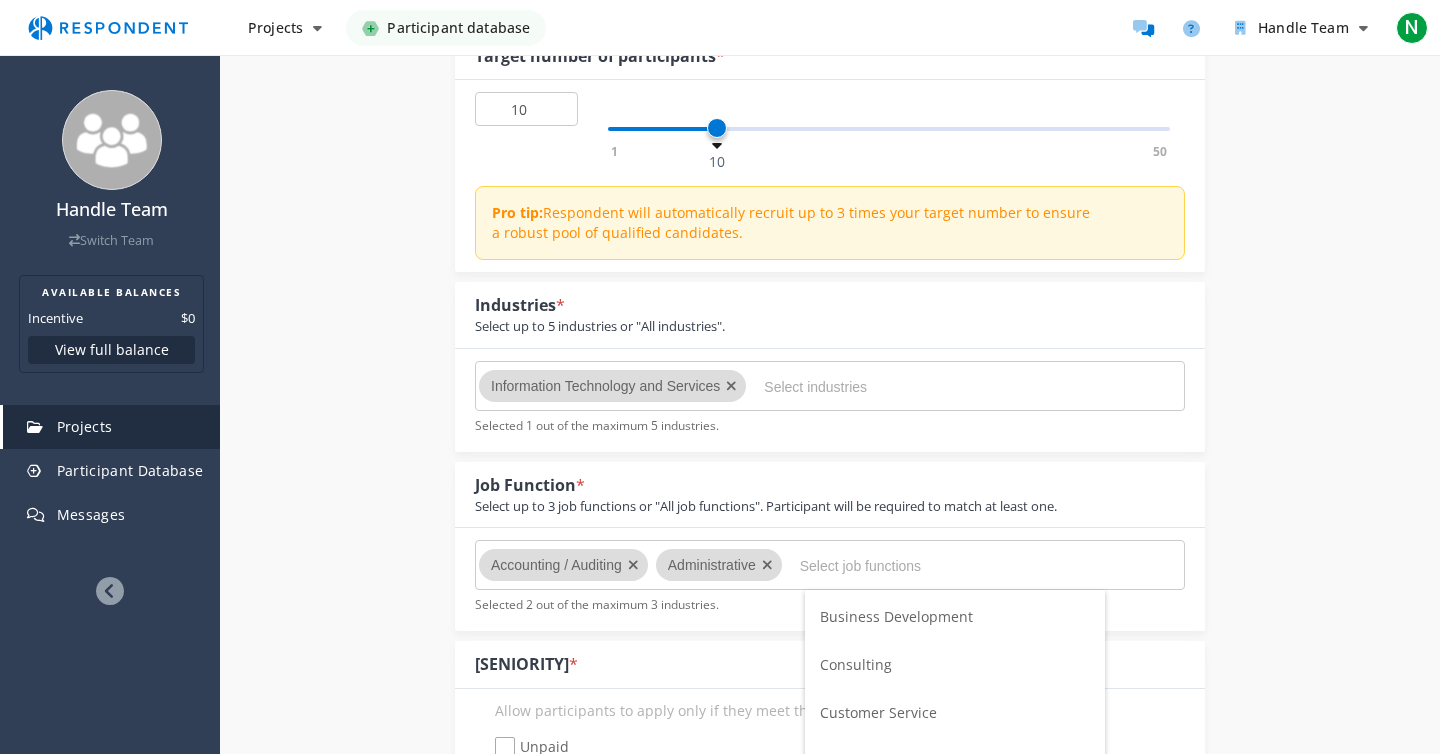 scroll, scrollTop: 239, scrollLeft: 0, axis: vertical 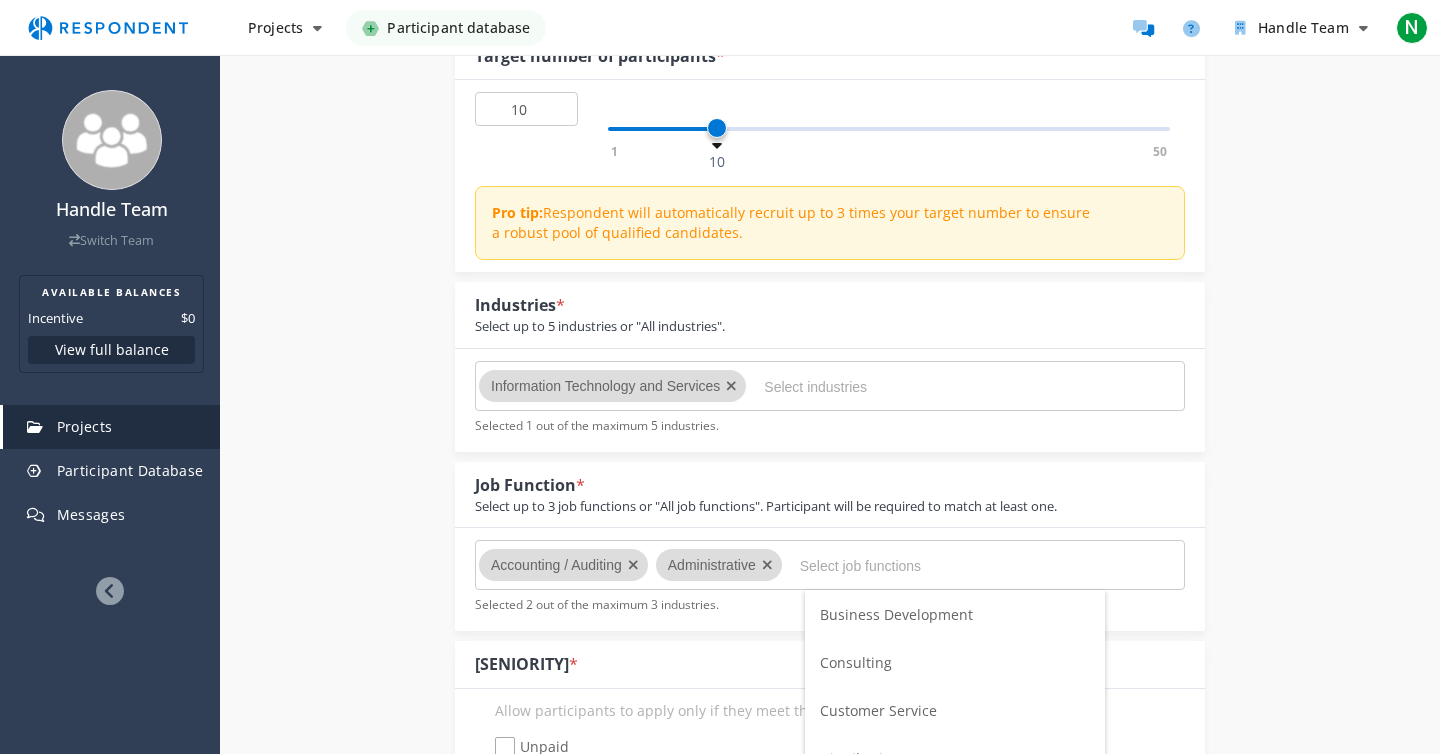 click on "Business Development" at bounding box center (955, 615) 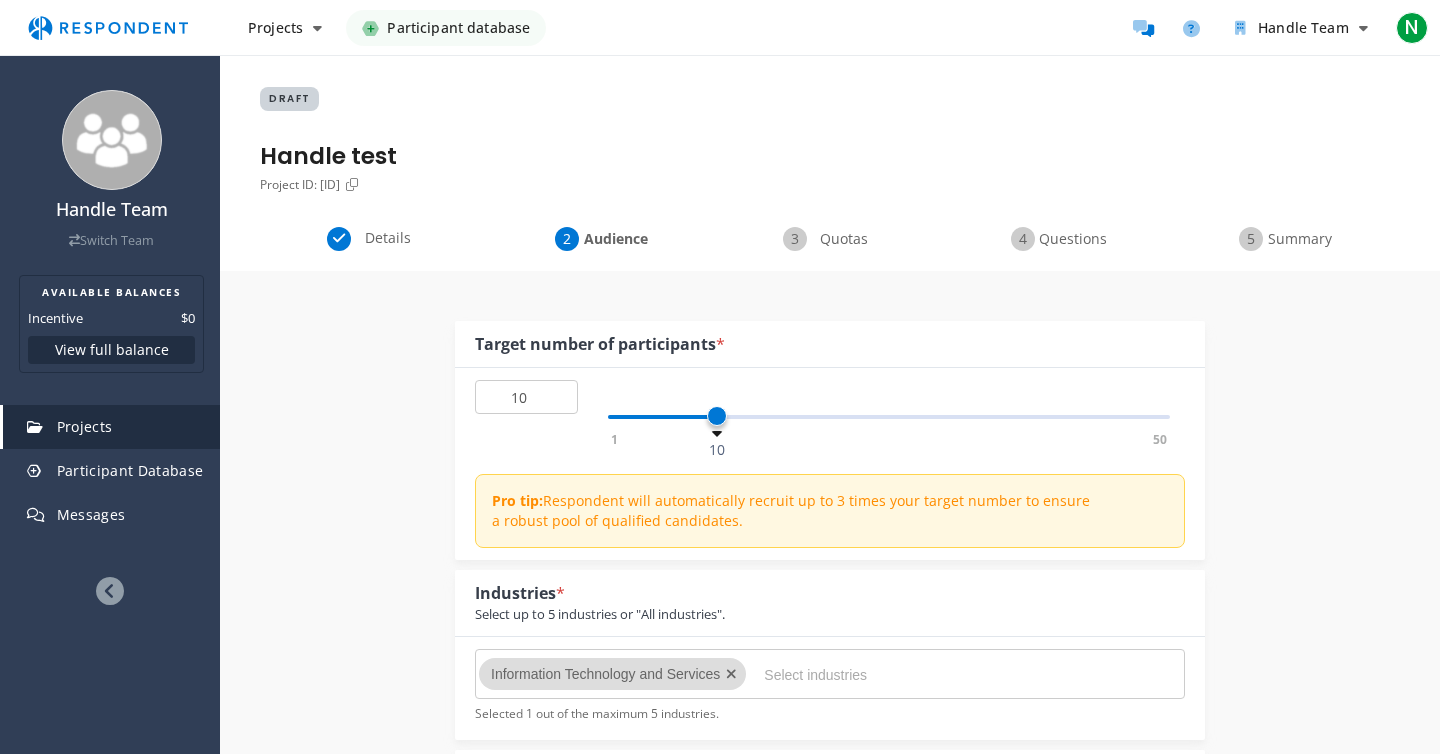 scroll, scrollTop: 288, scrollLeft: 0, axis: vertical 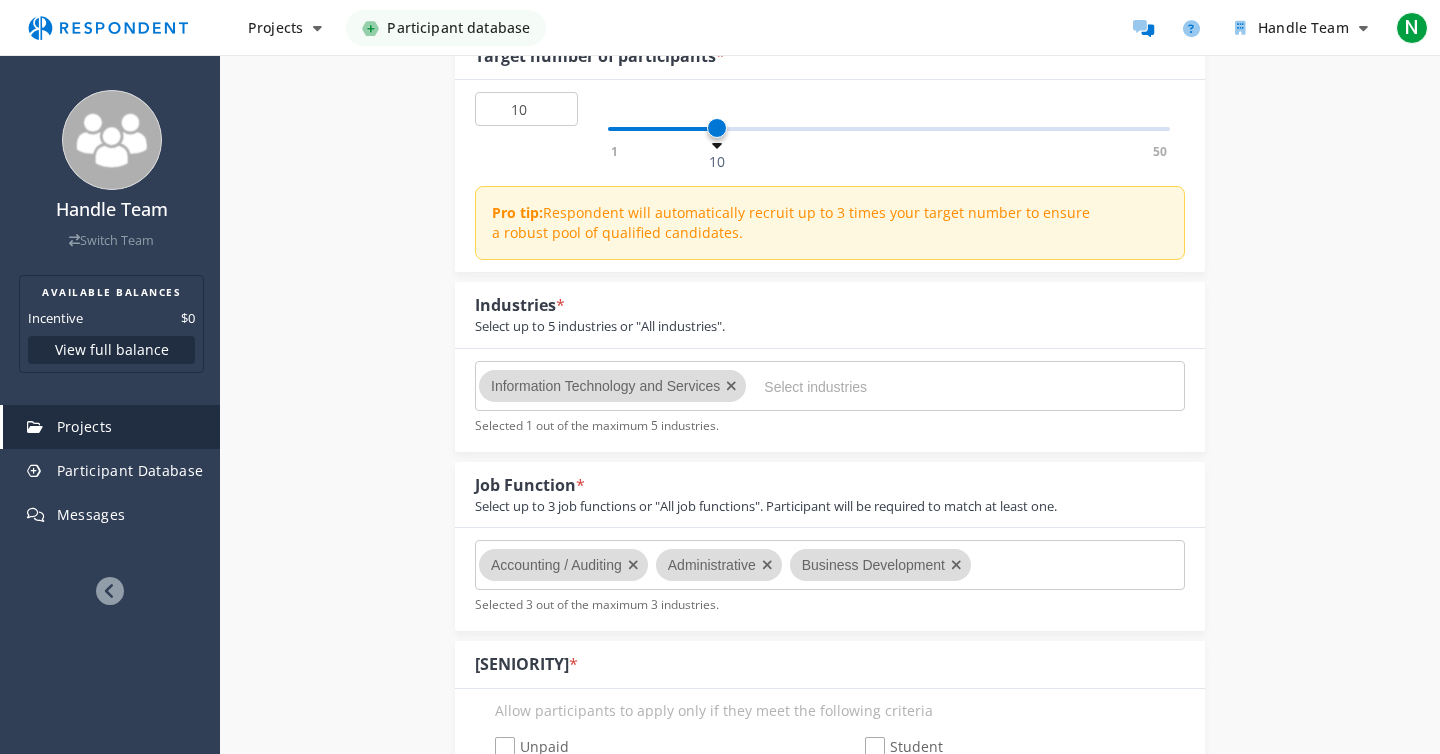 click on "Accounting / Auditing                                                   Administrative                                                   Business Development" at bounding box center (830, 565) 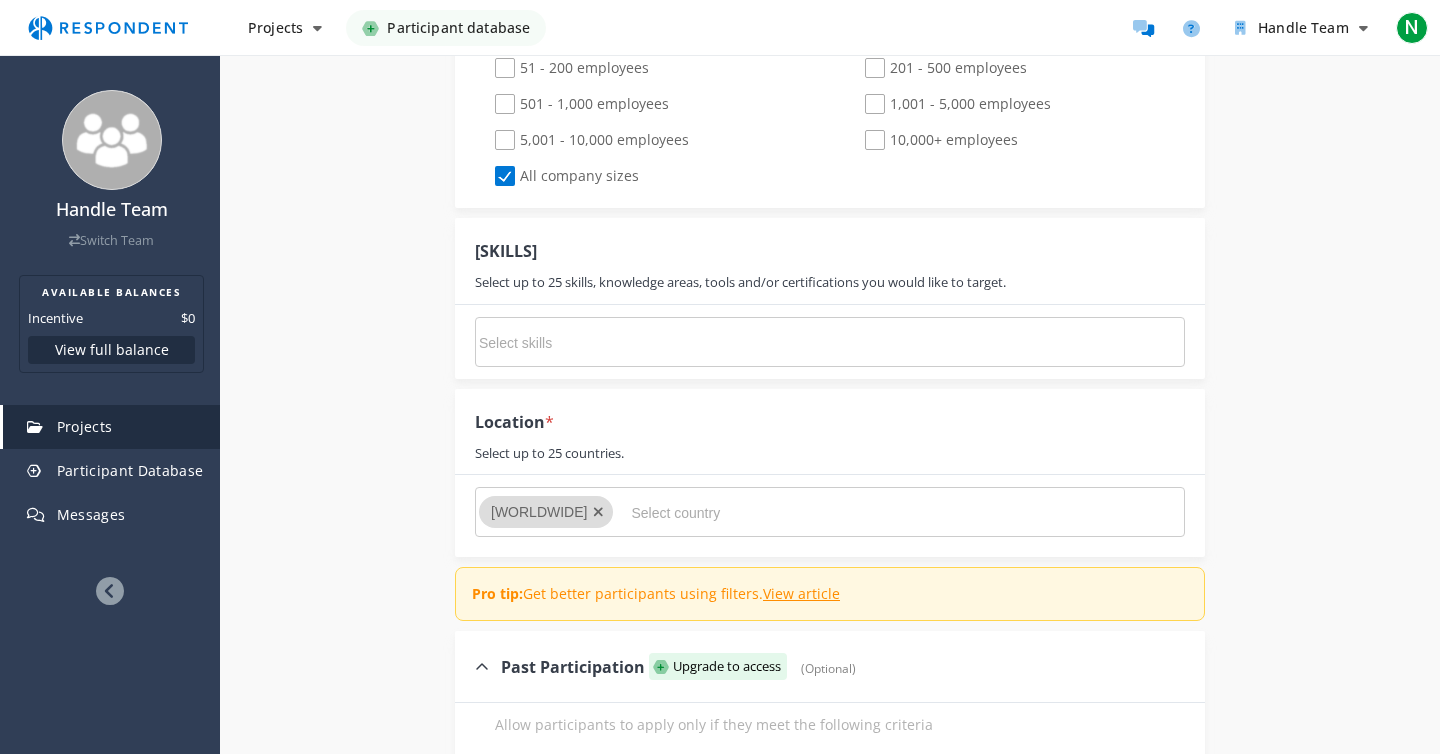 scroll, scrollTop: 1465, scrollLeft: 0, axis: vertical 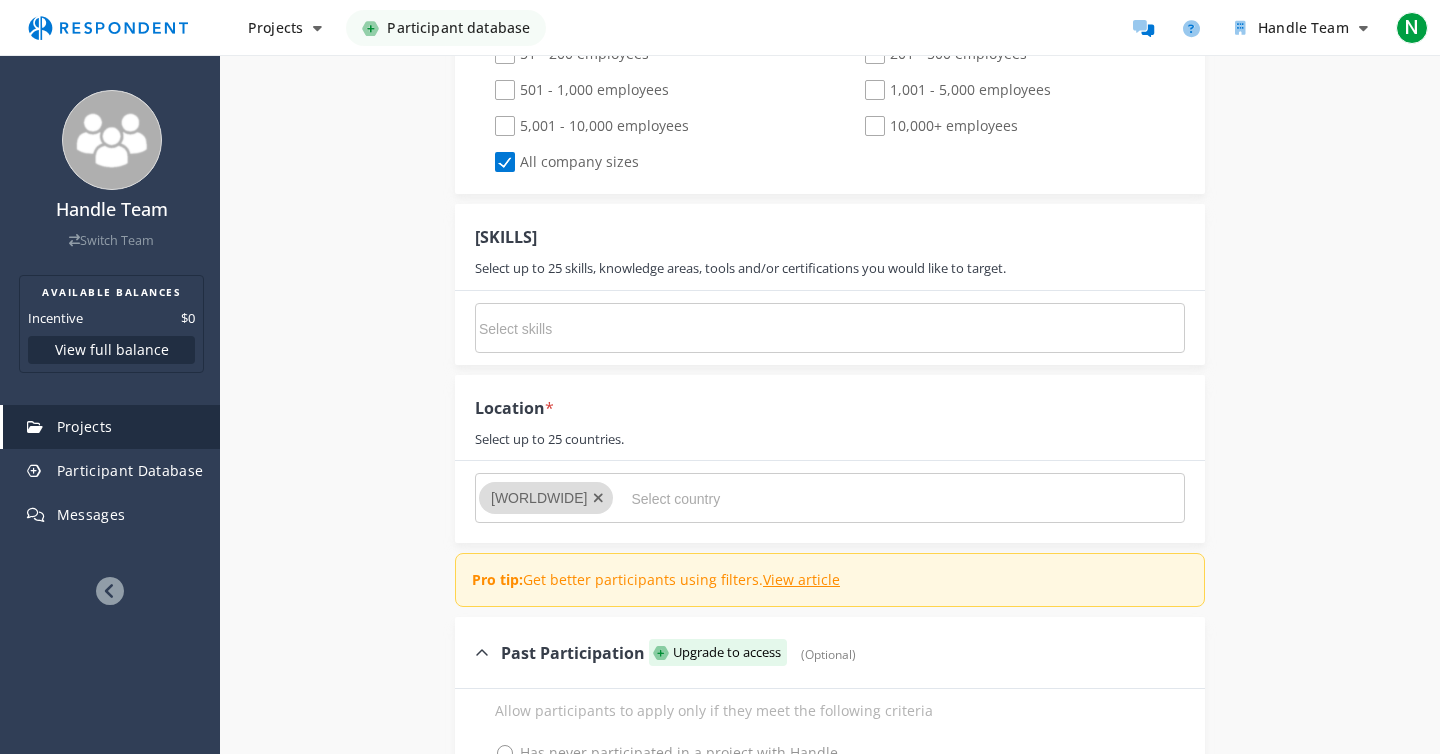 click at bounding box center (598, 498) 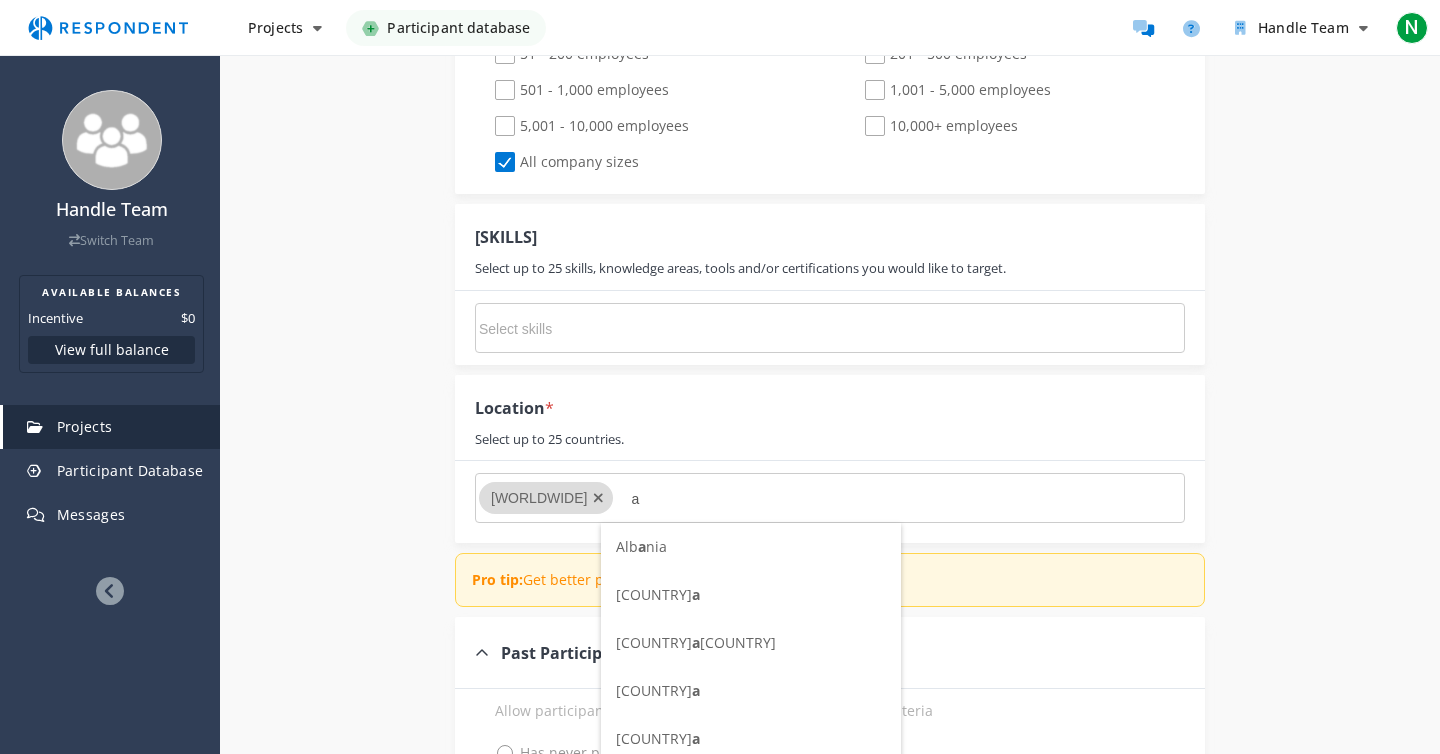 scroll, scrollTop: 0, scrollLeft: 0, axis: both 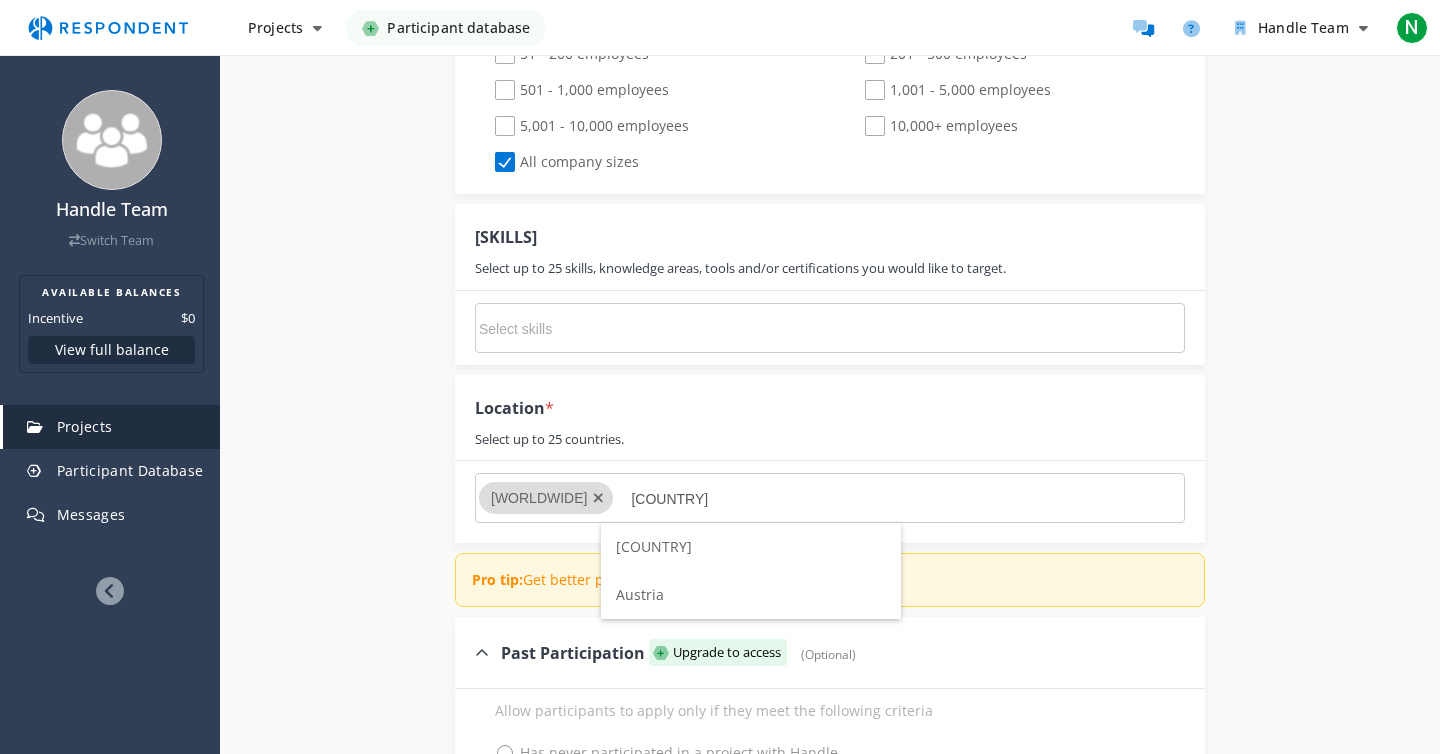 type on "[COUNTRY]" 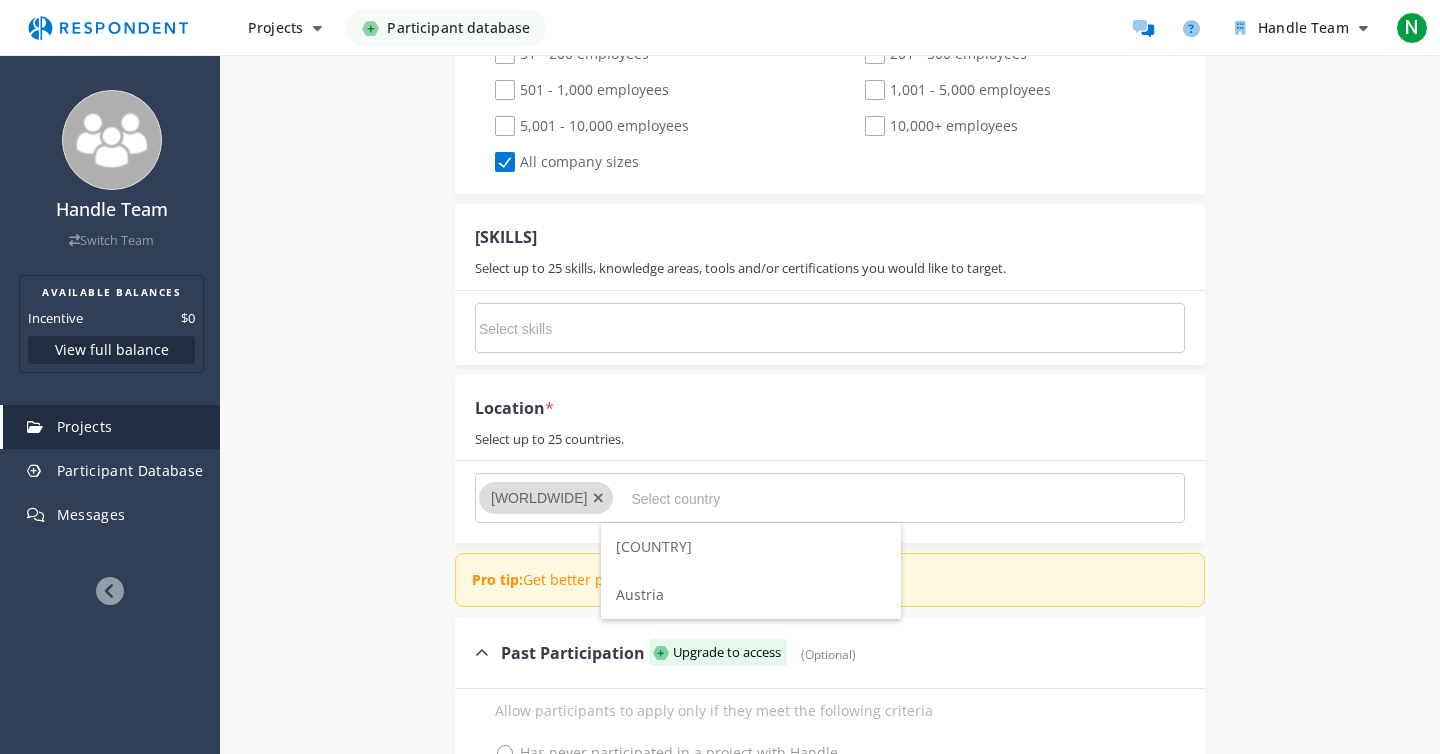 scroll, scrollTop: 1465, scrollLeft: 0, axis: vertical 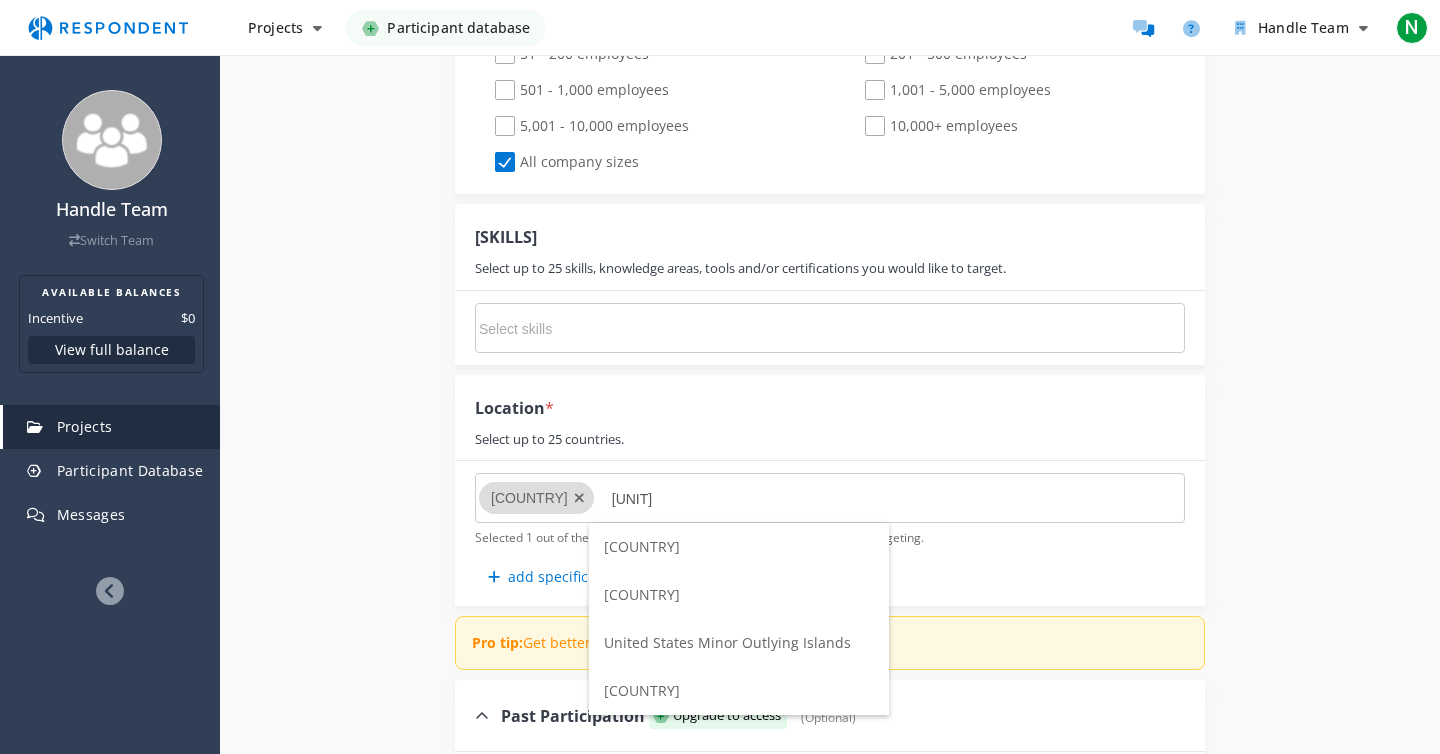 type on "[UNIT]" 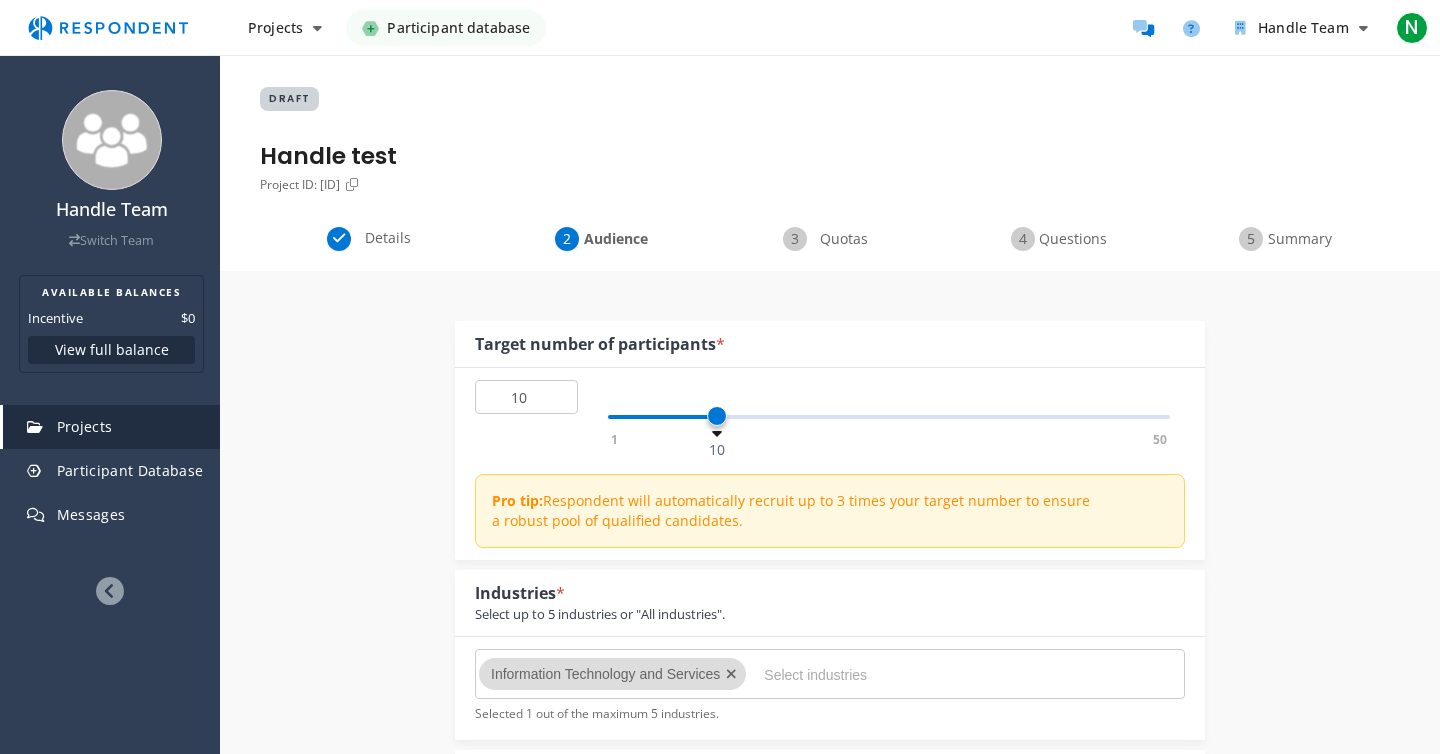 scroll, scrollTop: 1465, scrollLeft: 0, axis: vertical 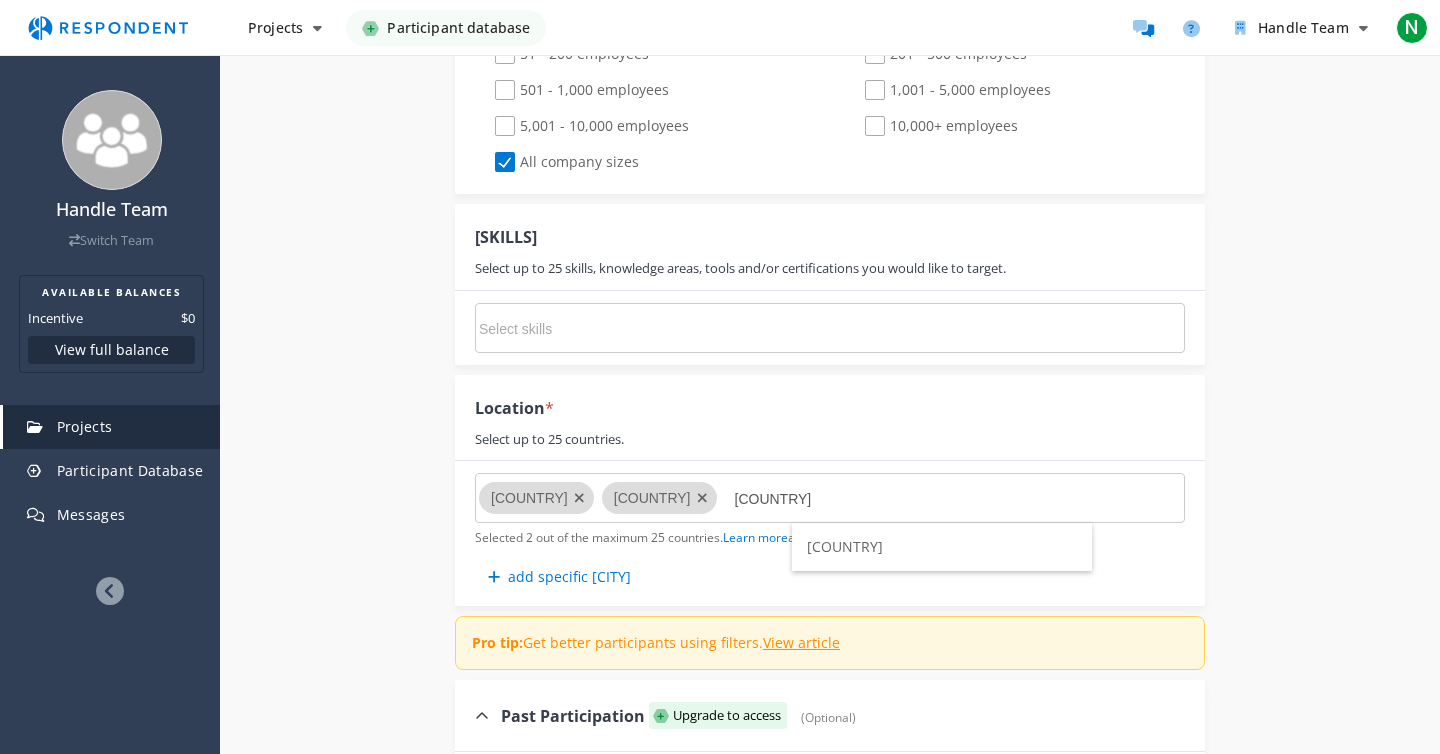type on "[COUNTRY]" 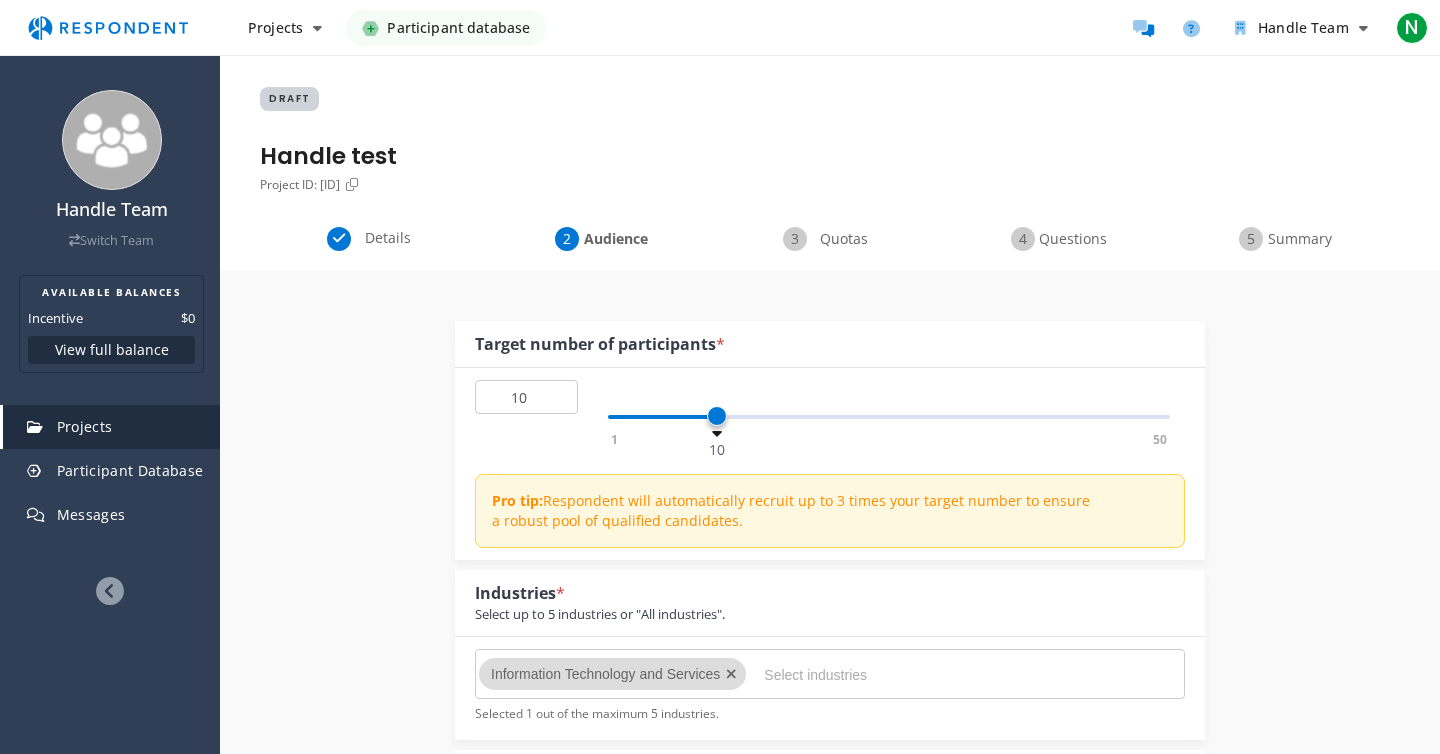 scroll, scrollTop: 1465, scrollLeft: 0, axis: vertical 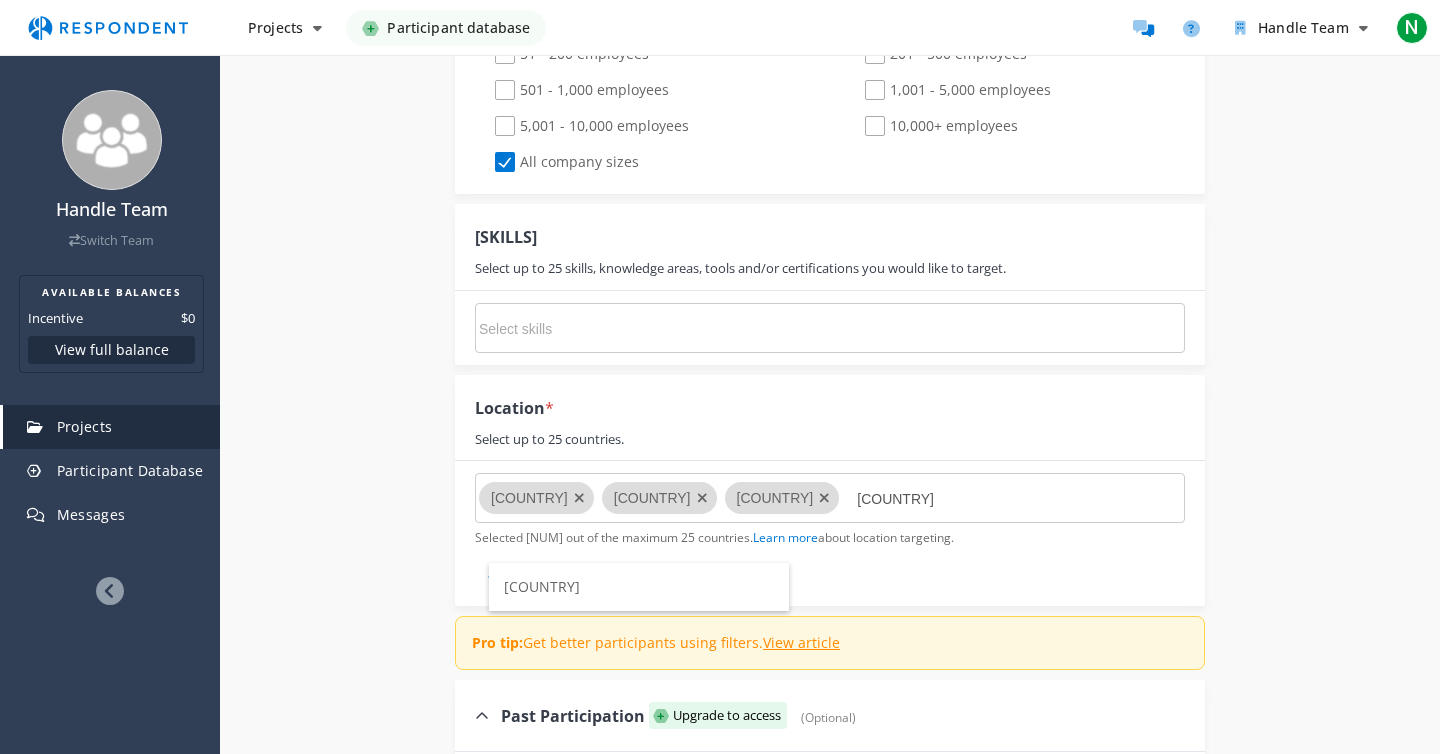 type on "[COUNTRY]" 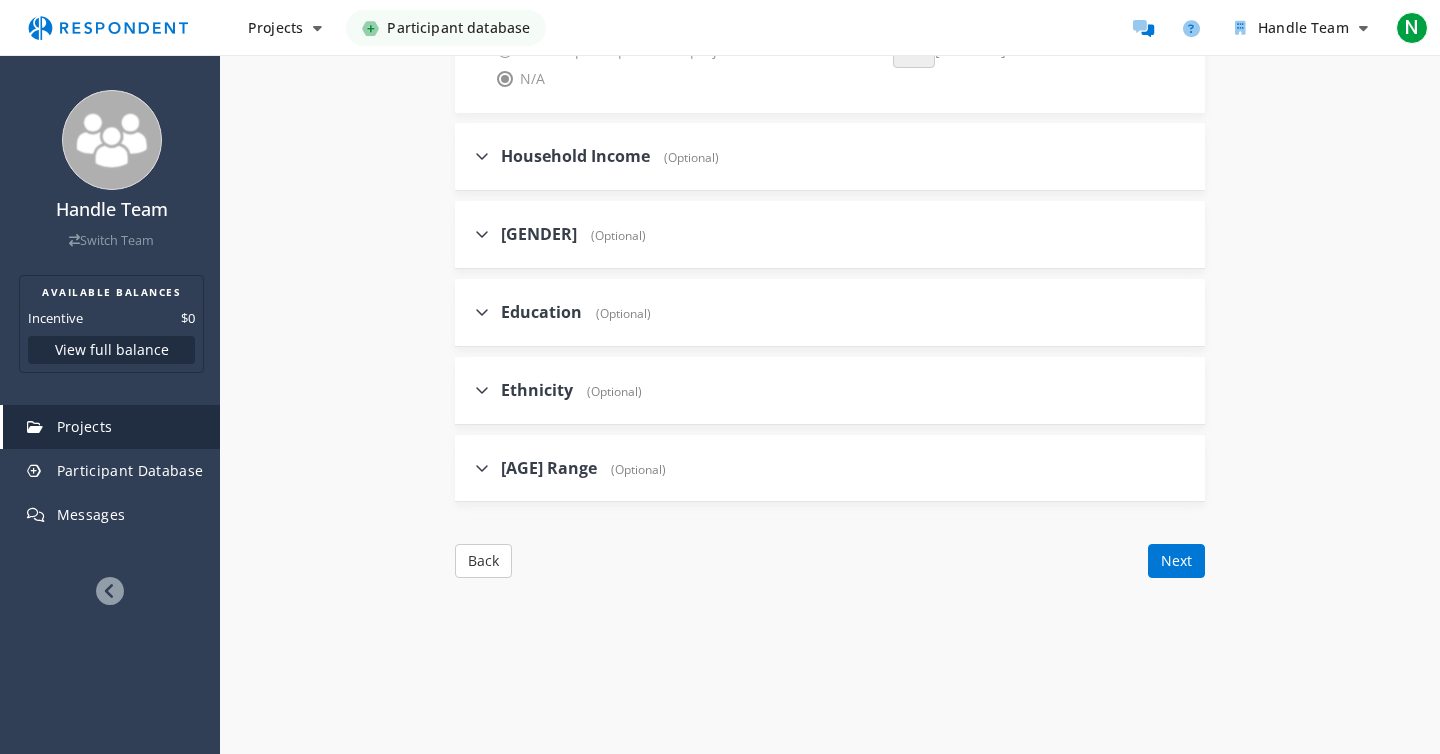 scroll, scrollTop: 2312, scrollLeft: 0, axis: vertical 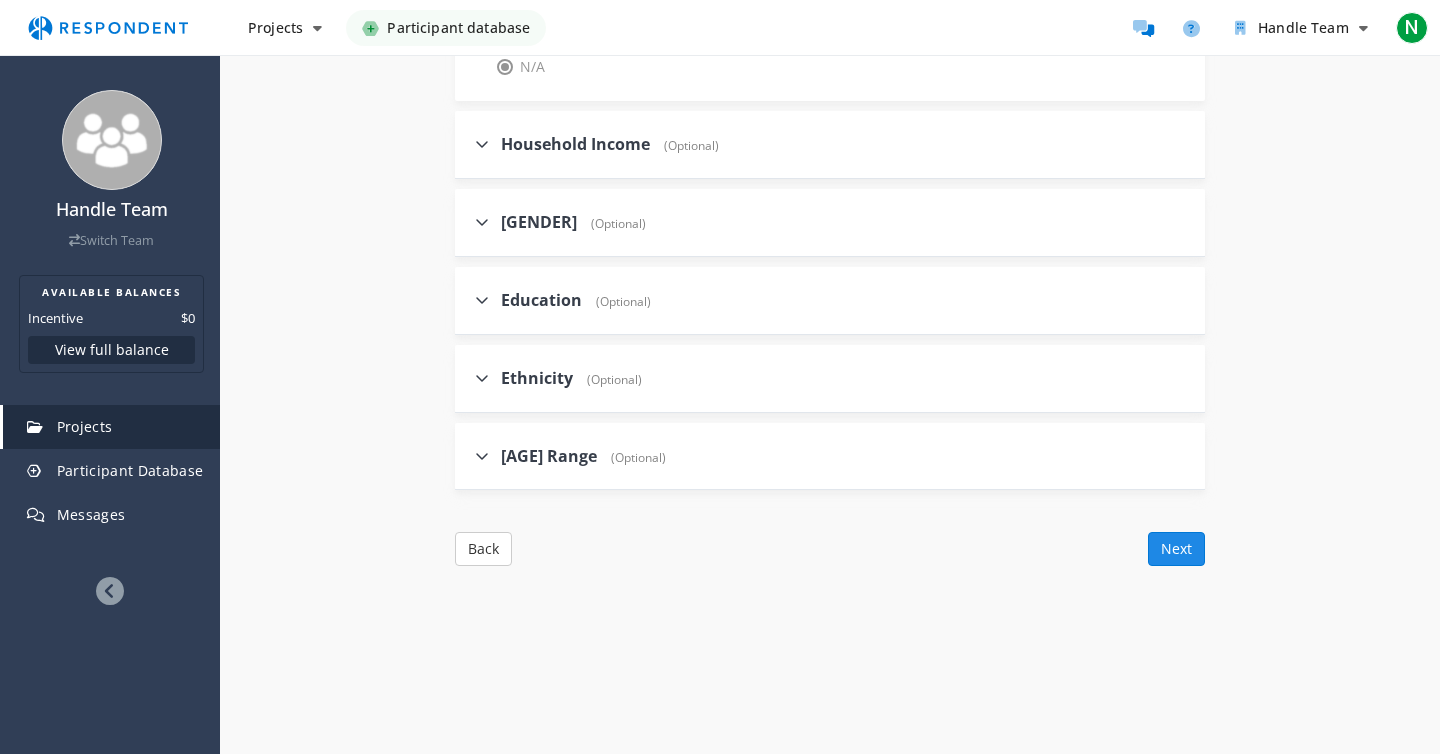 click on "Next" 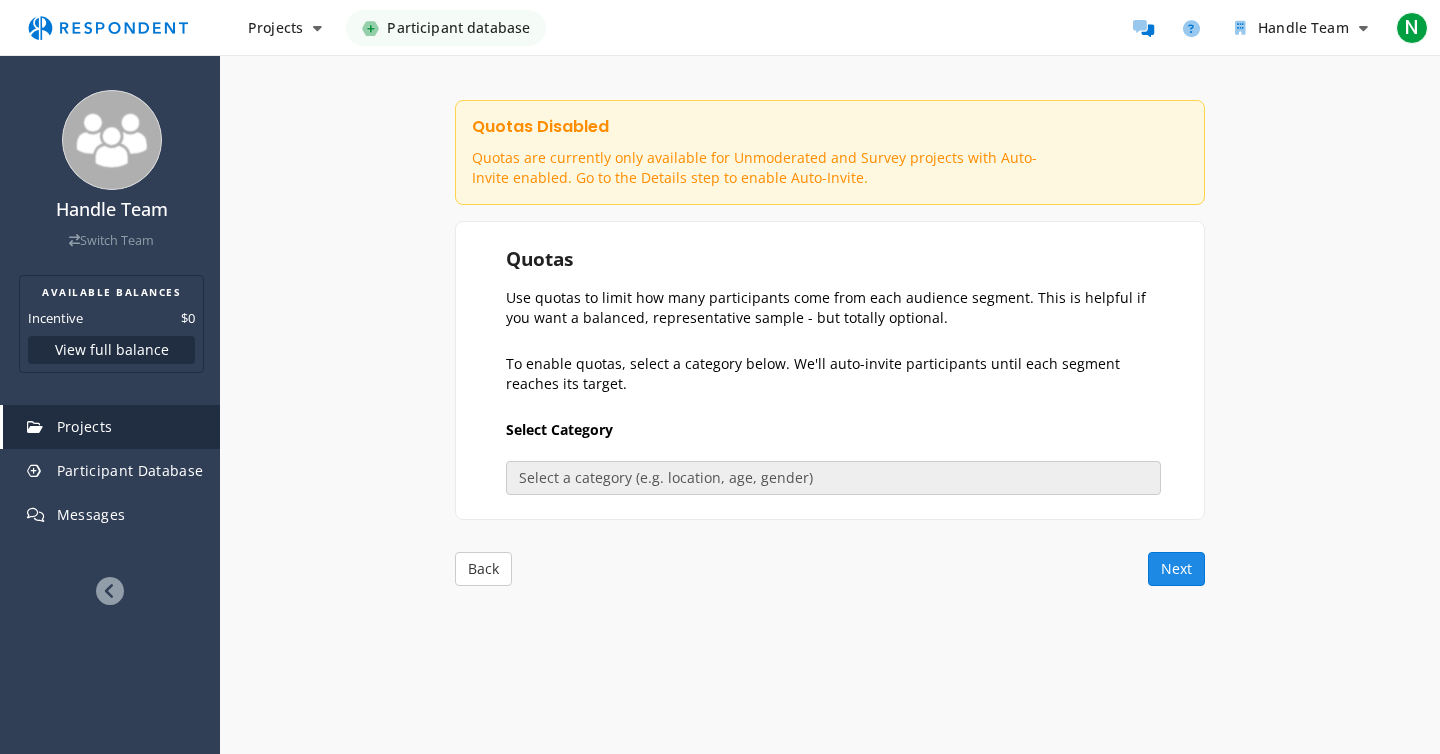 scroll, scrollTop: 255, scrollLeft: 0, axis: vertical 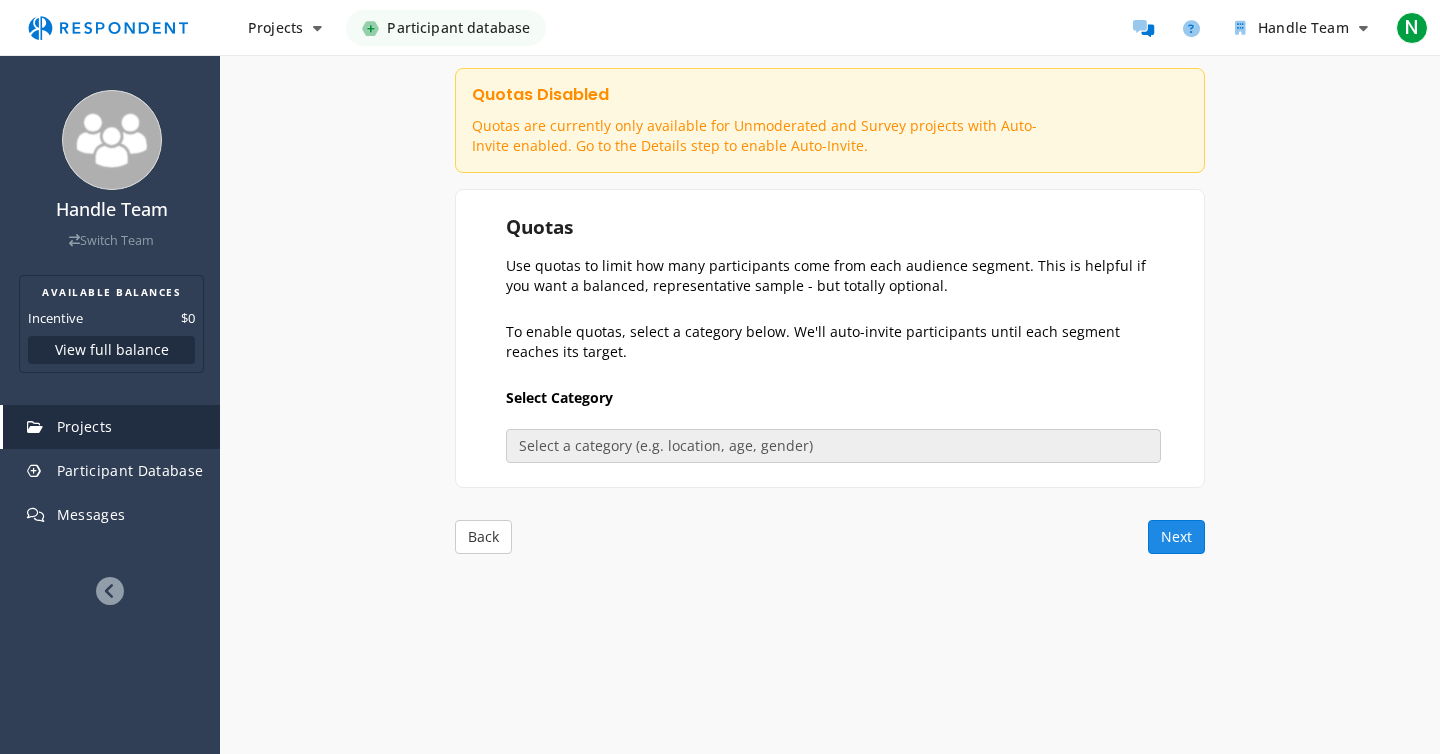 click on "Next" 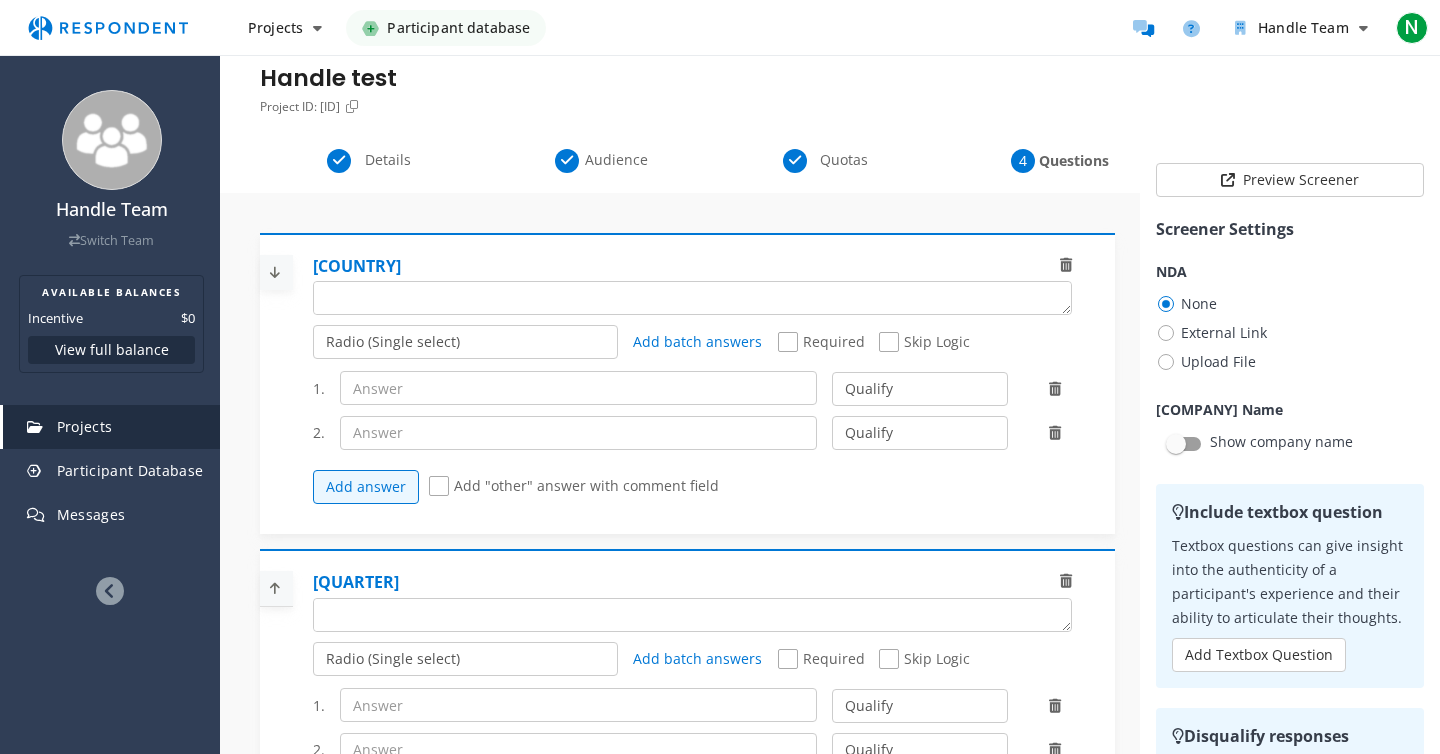 scroll, scrollTop: 0, scrollLeft: 0, axis: both 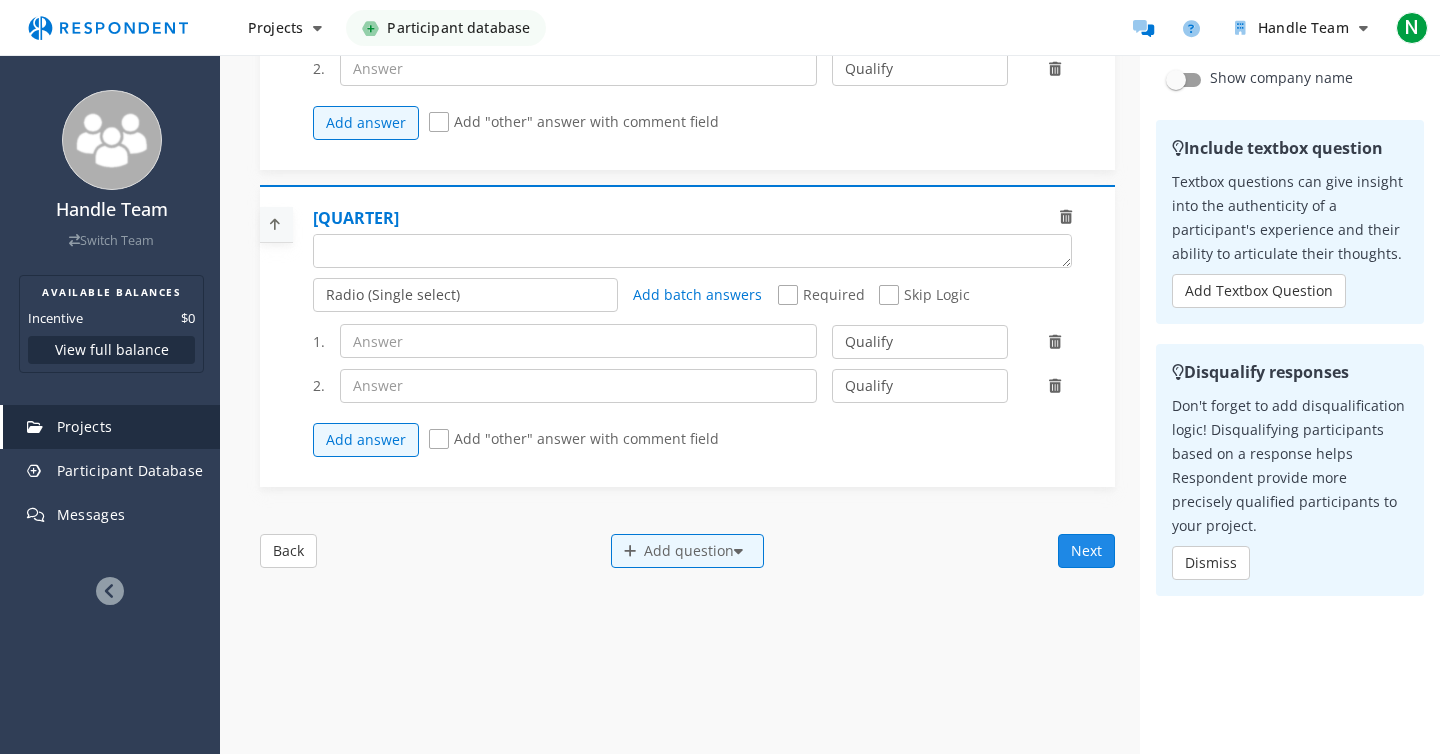 click on "Next" 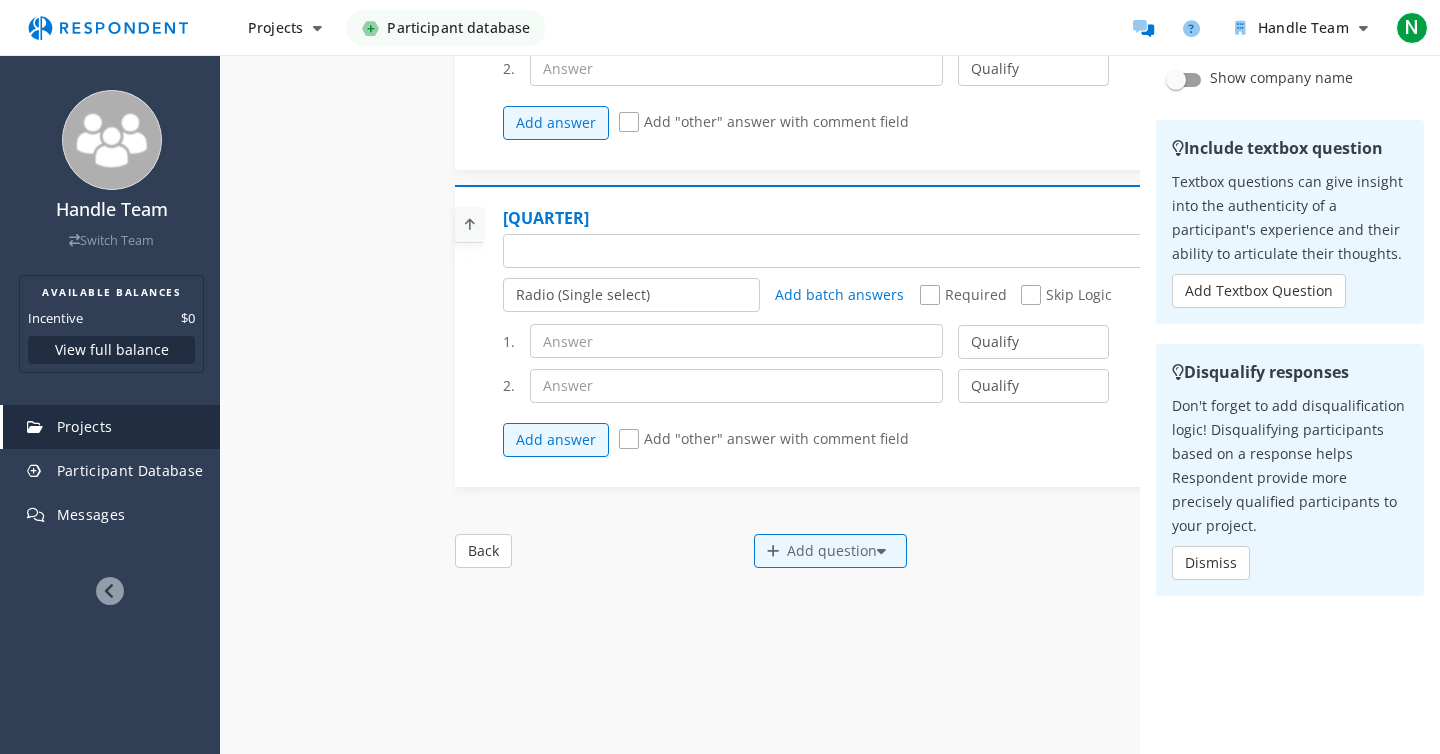 scroll, scrollTop: 0, scrollLeft: 0, axis: both 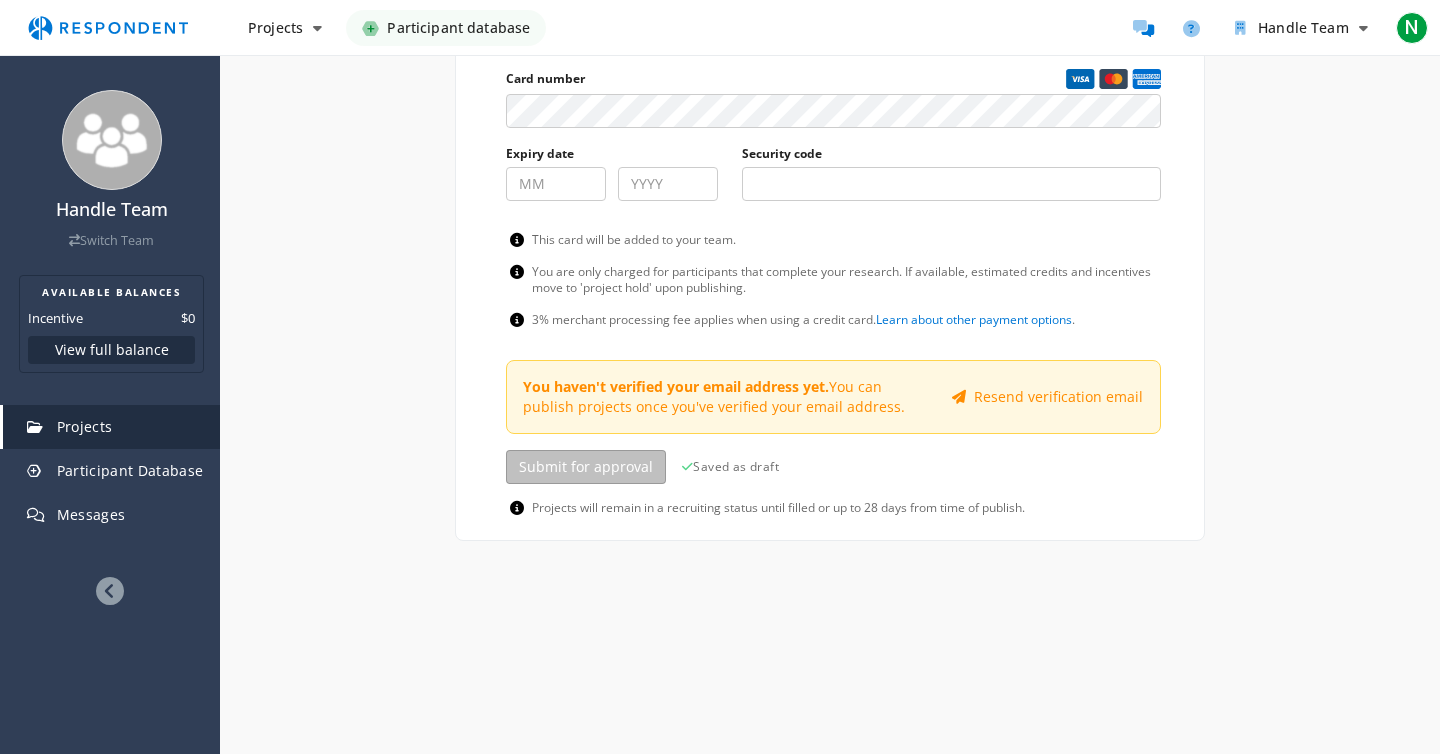 click on "Saved as draft" 